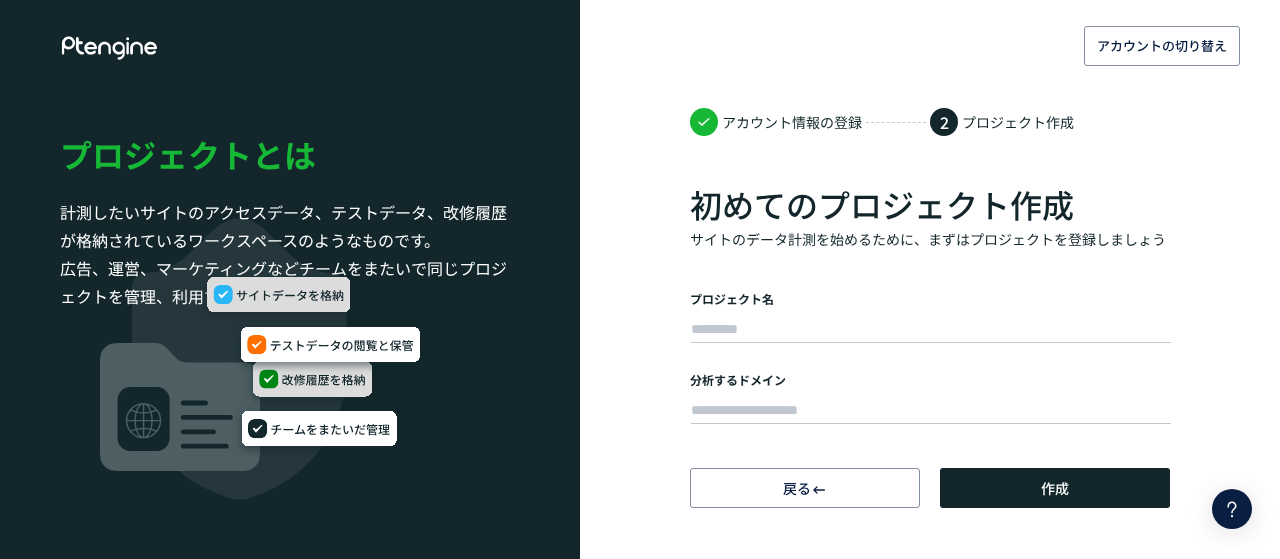 scroll, scrollTop: 0, scrollLeft: 0, axis: both 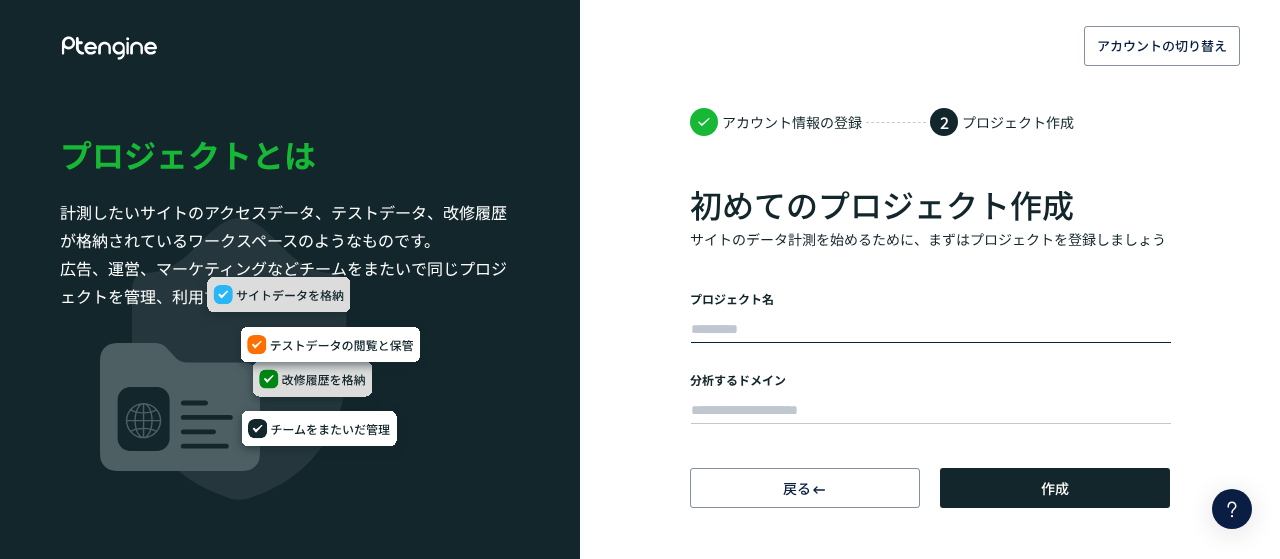 click at bounding box center [931, 330] 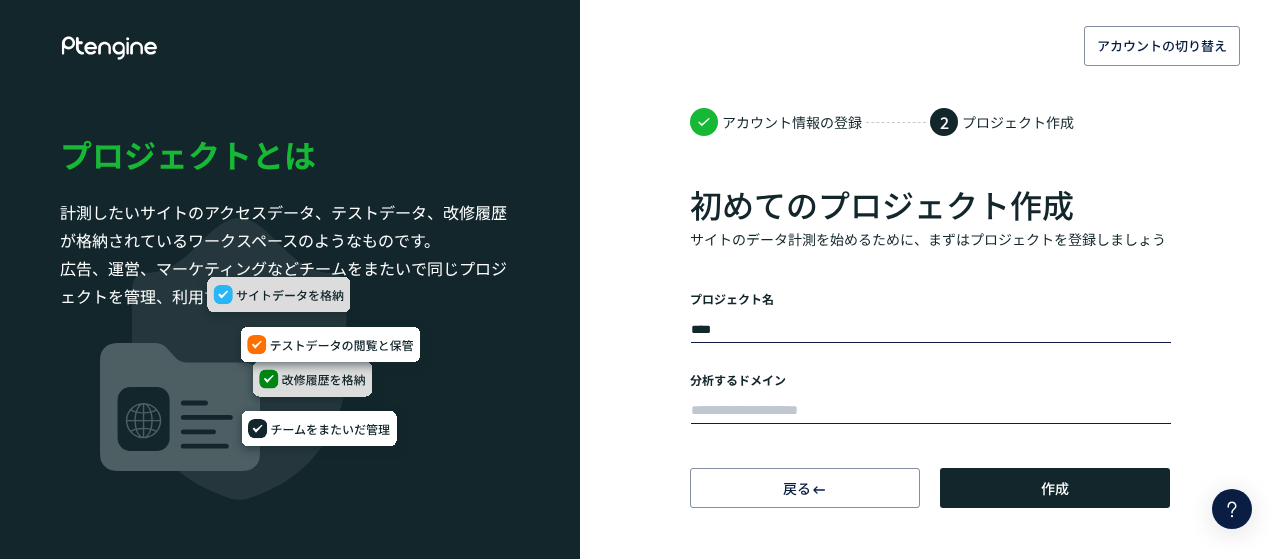 type on "****" 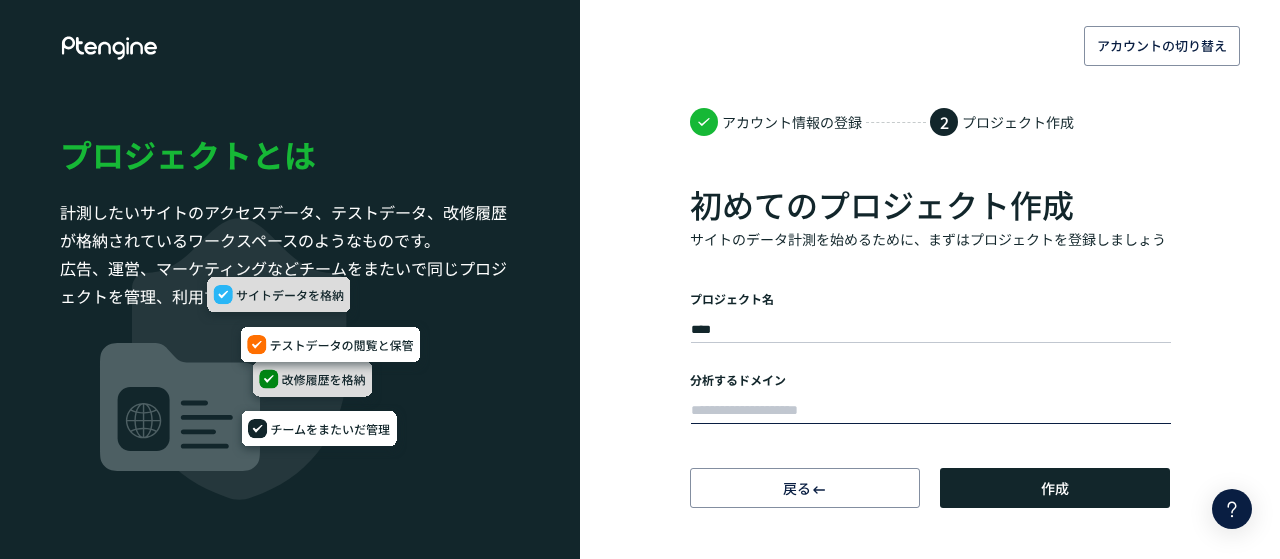 click at bounding box center [931, 411] 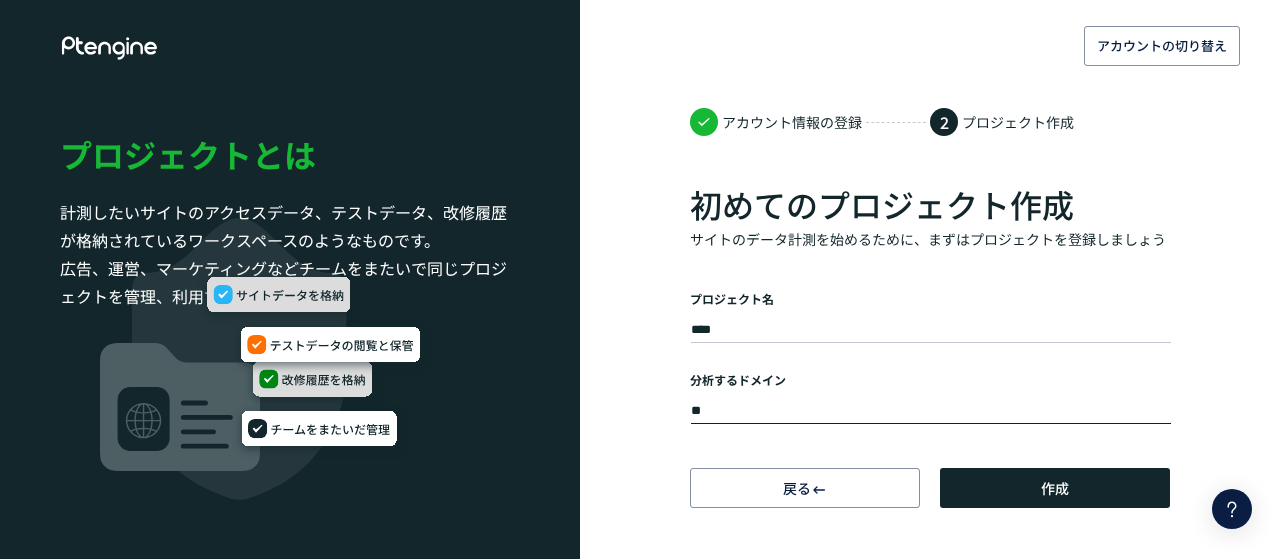 type on "*" 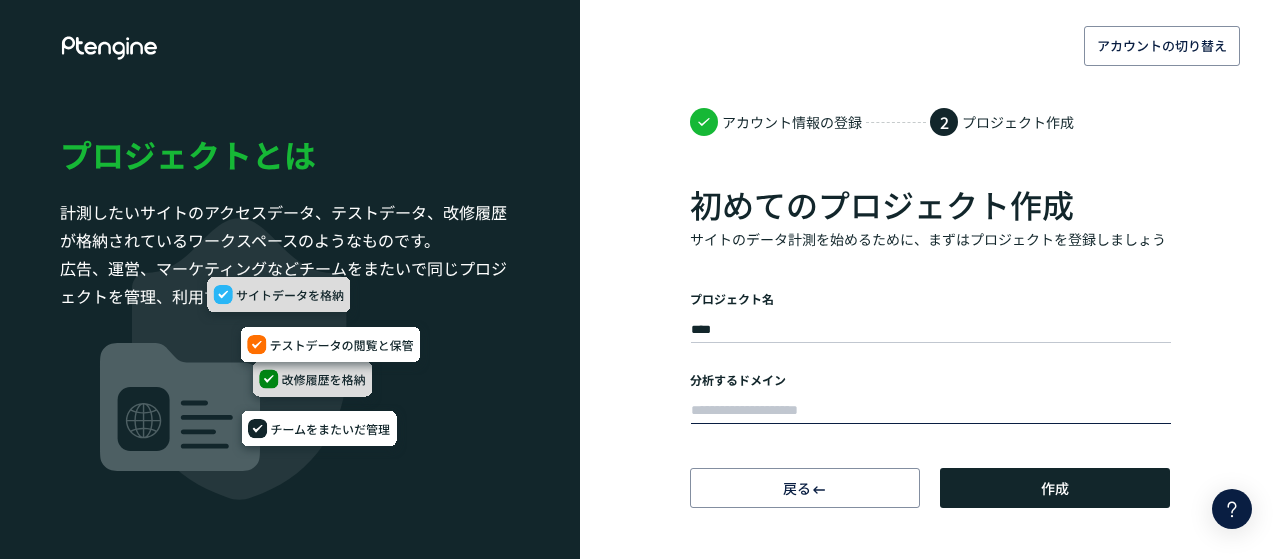 type on "*" 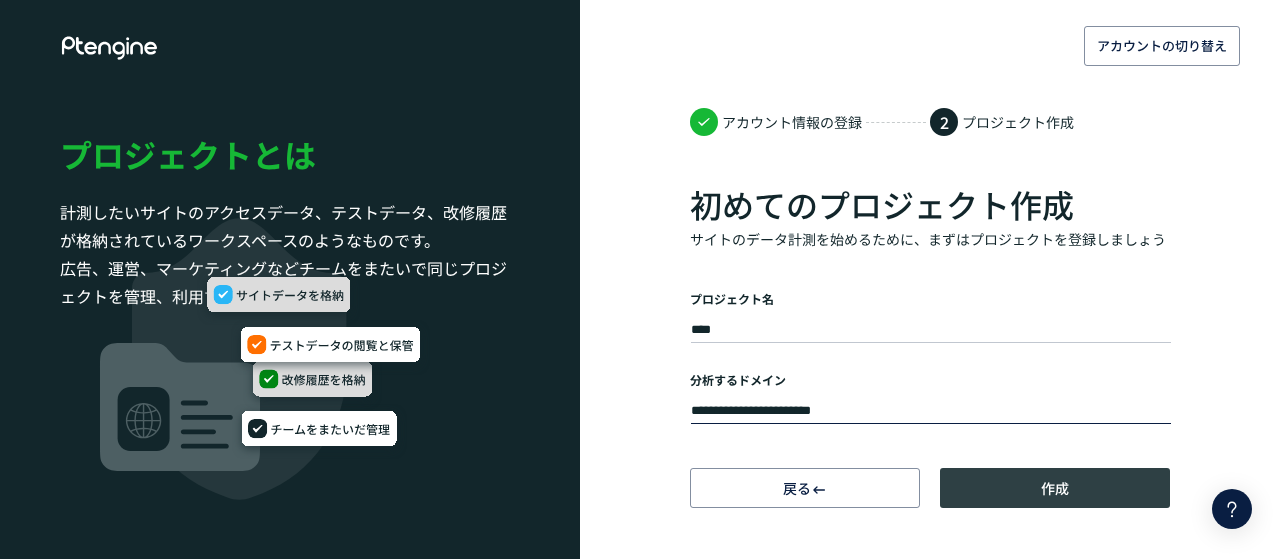 type on "**********" 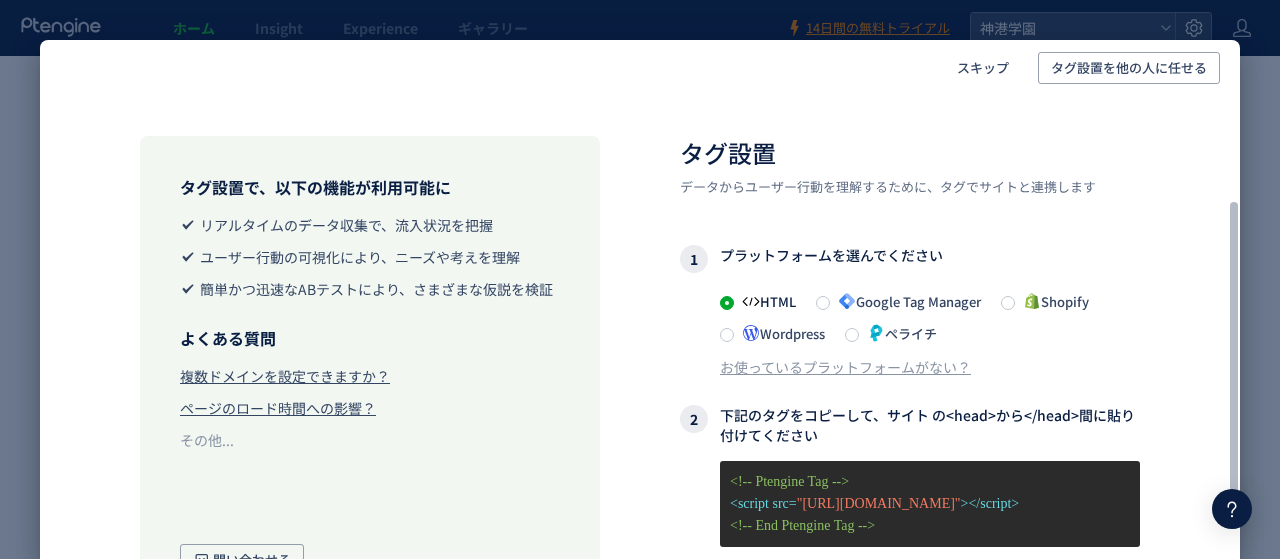 scroll, scrollTop: 200, scrollLeft: 0, axis: vertical 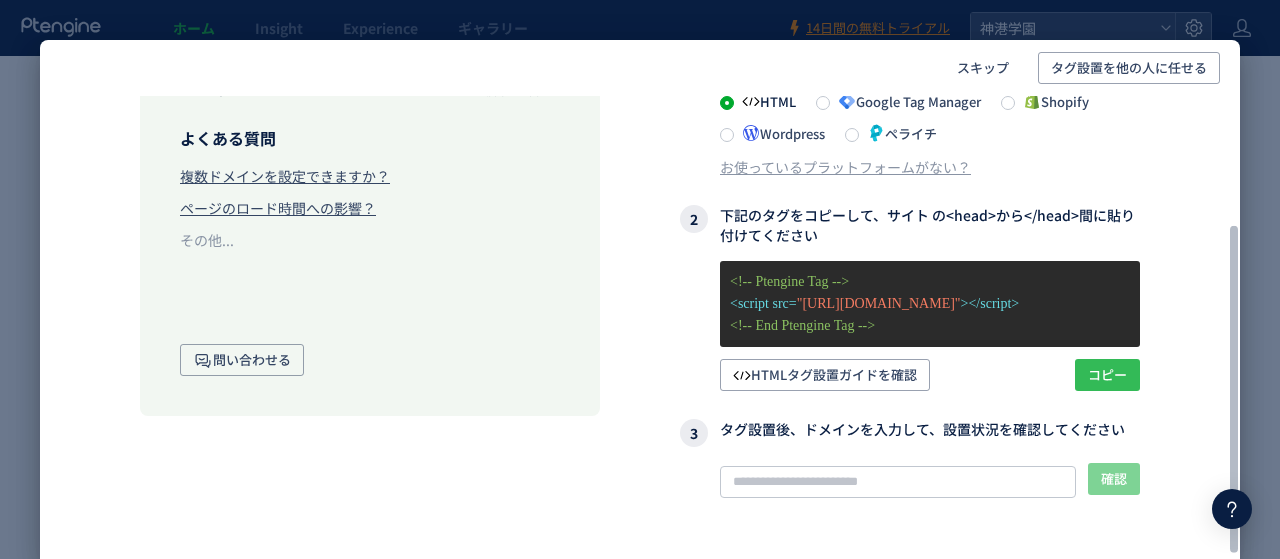 click on "コピー" at bounding box center [1107, 375] 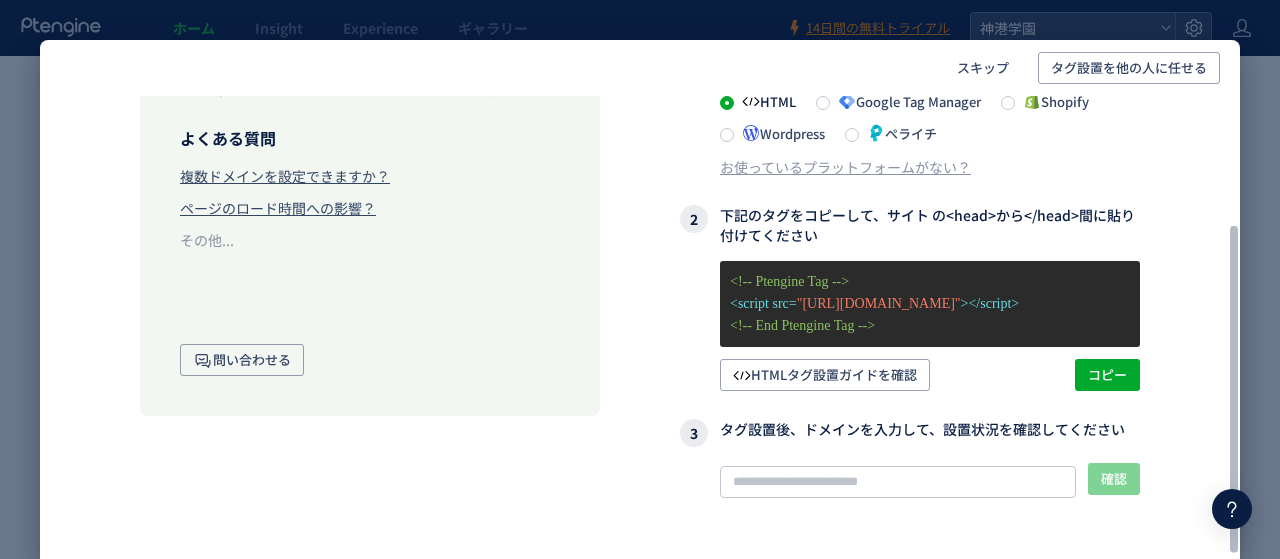 drag, startPoint x: 720, startPoint y: 209, endPoint x: 874, endPoint y: 234, distance: 156.01602 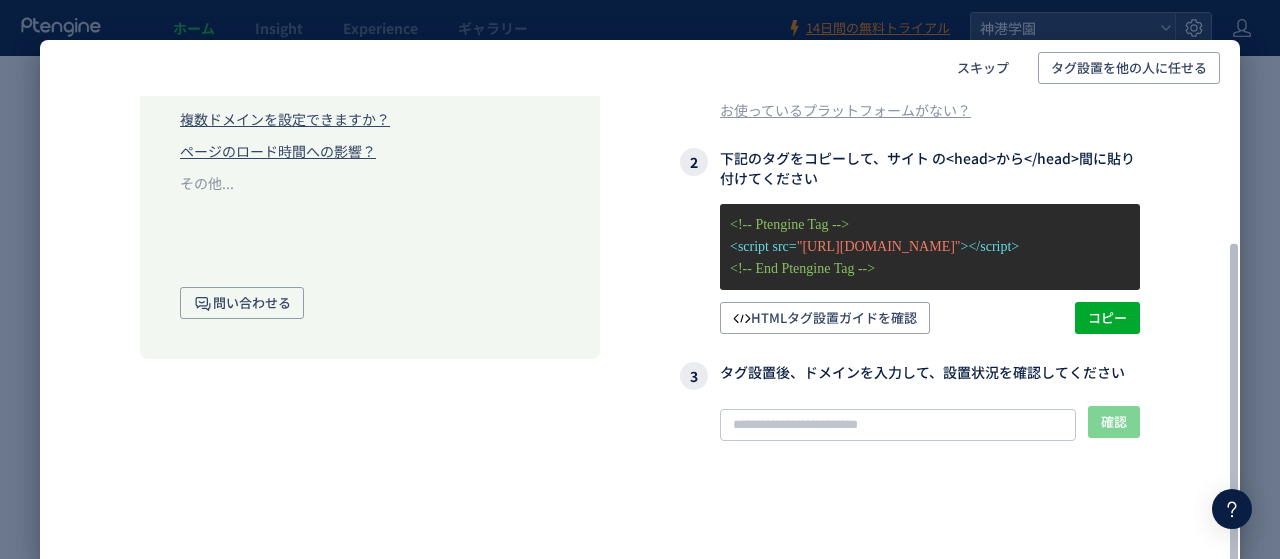 scroll, scrollTop: 270, scrollLeft: 0, axis: vertical 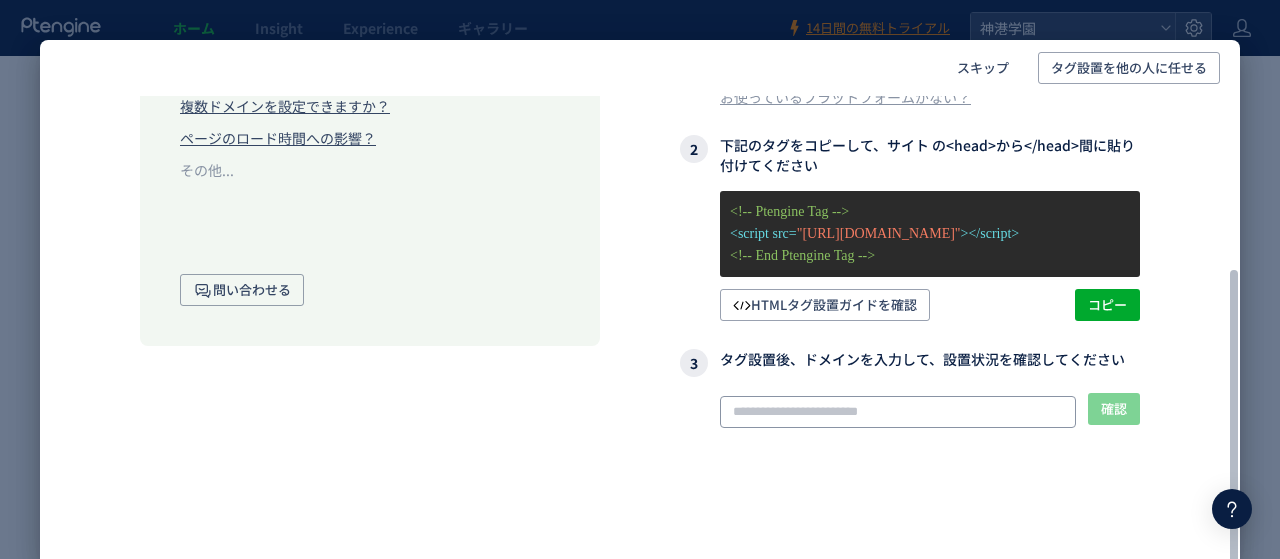 click 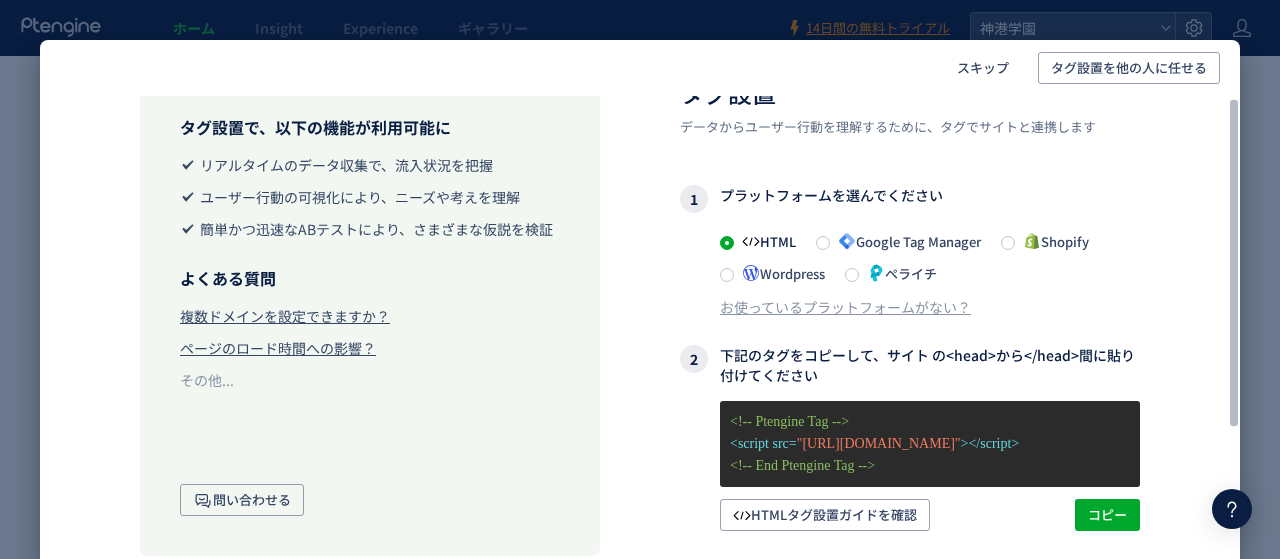 scroll, scrollTop: 0, scrollLeft: 0, axis: both 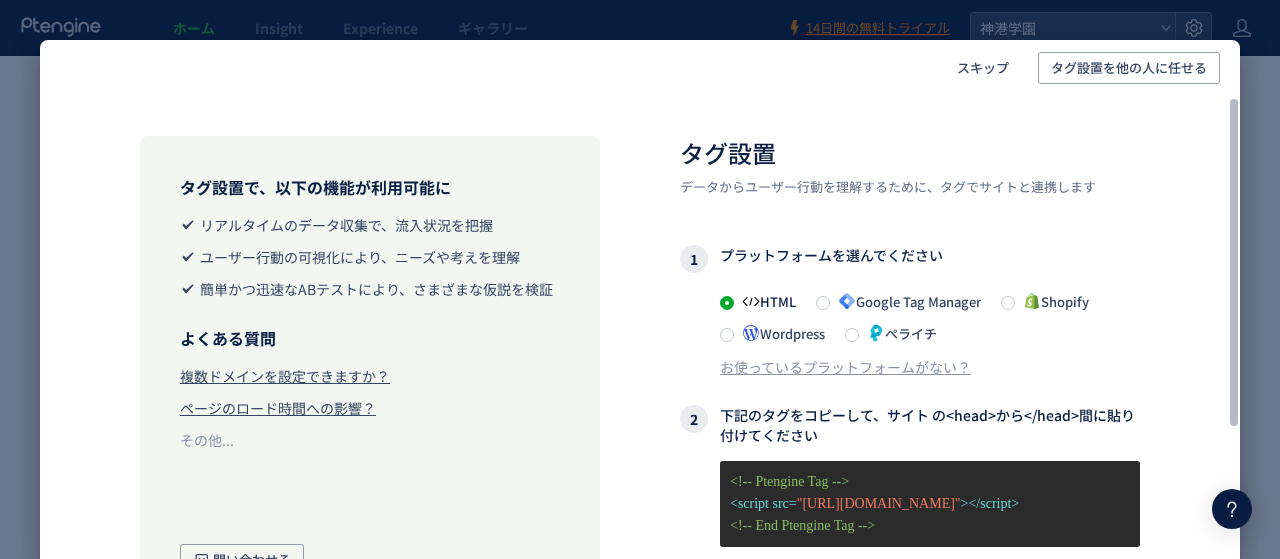 type on "**********" 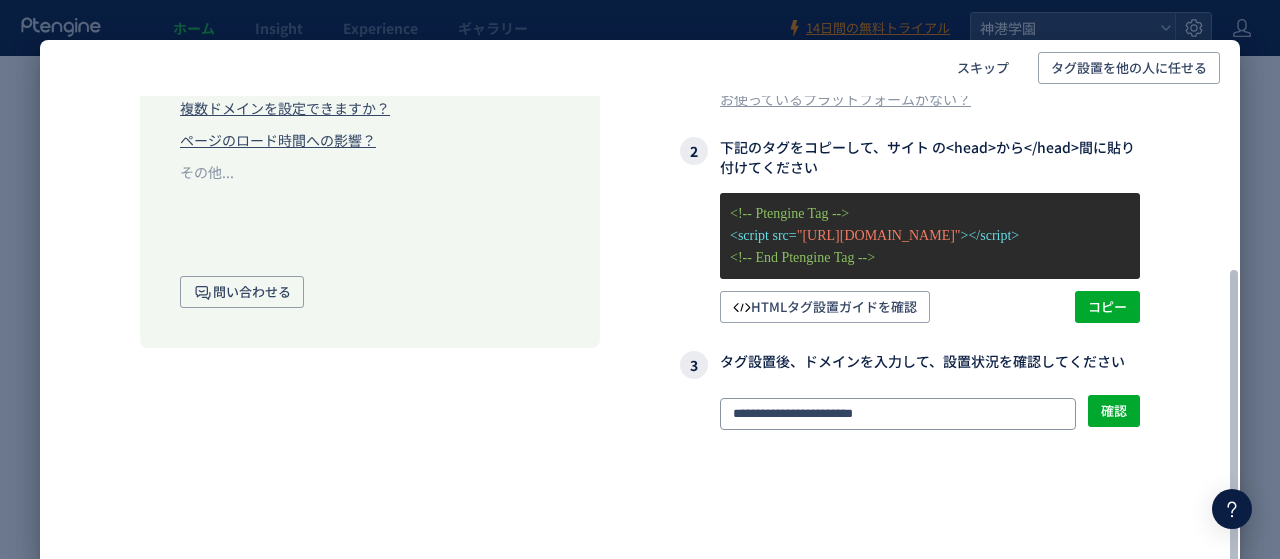 scroll, scrollTop: 270, scrollLeft: 0, axis: vertical 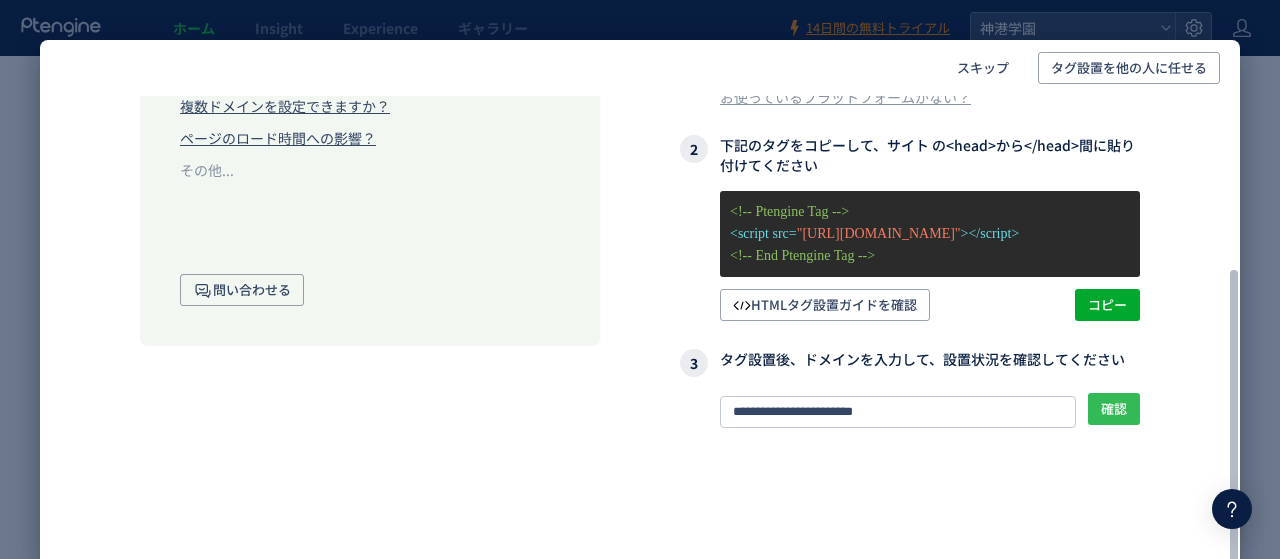 drag, startPoint x: 1115, startPoint y: 408, endPoint x: 1126, endPoint y: 411, distance: 11.401754 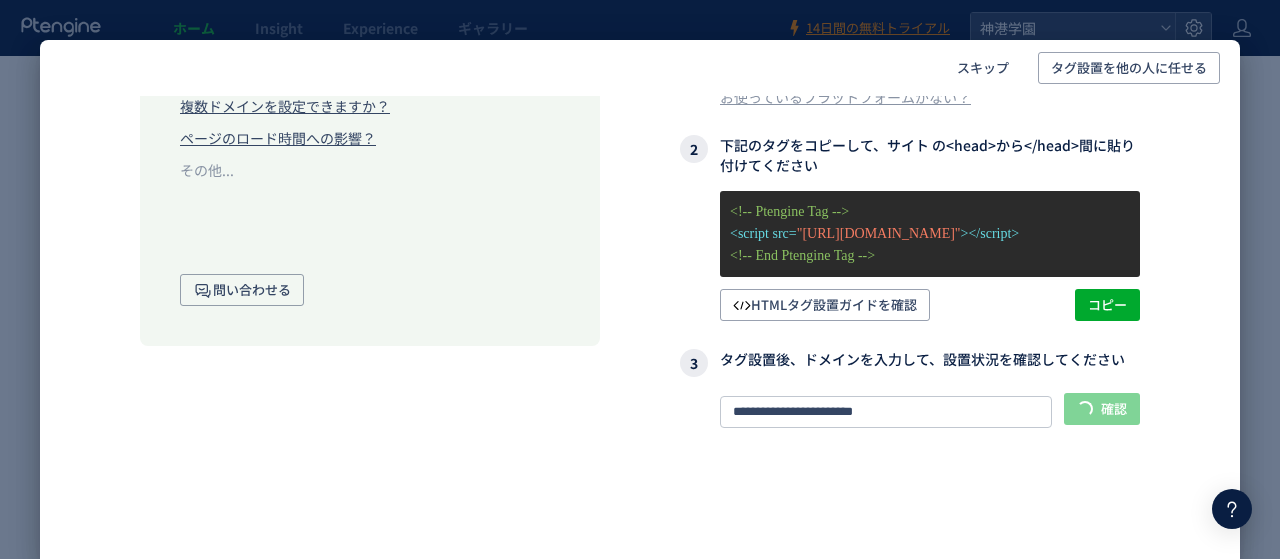 scroll, scrollTop: 248, scrollLeft: 0, axis: vertical 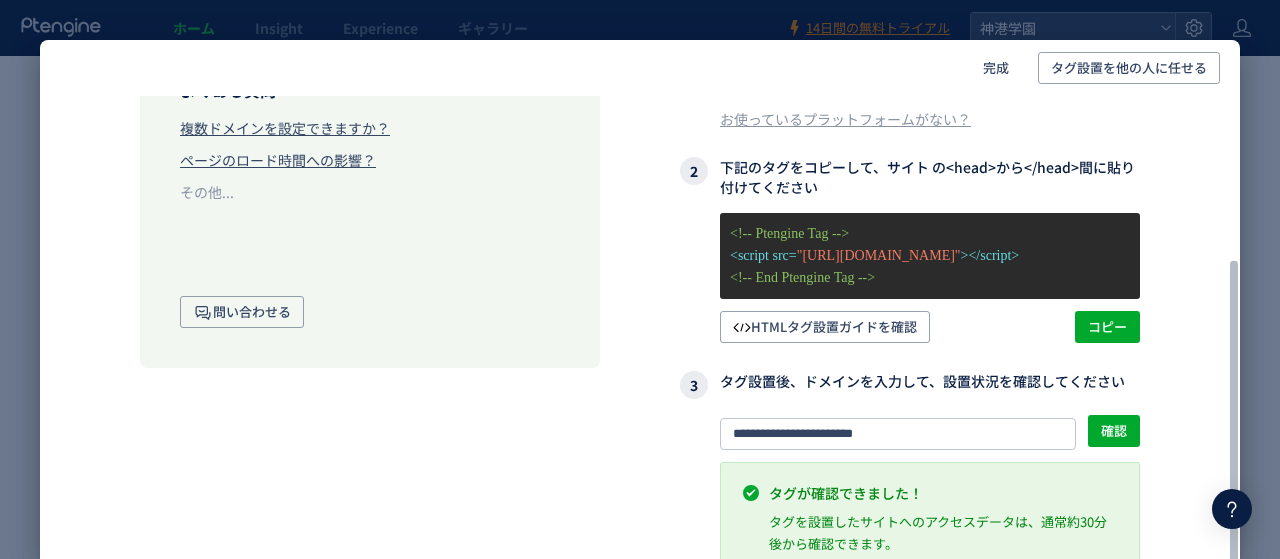 click on "**********" 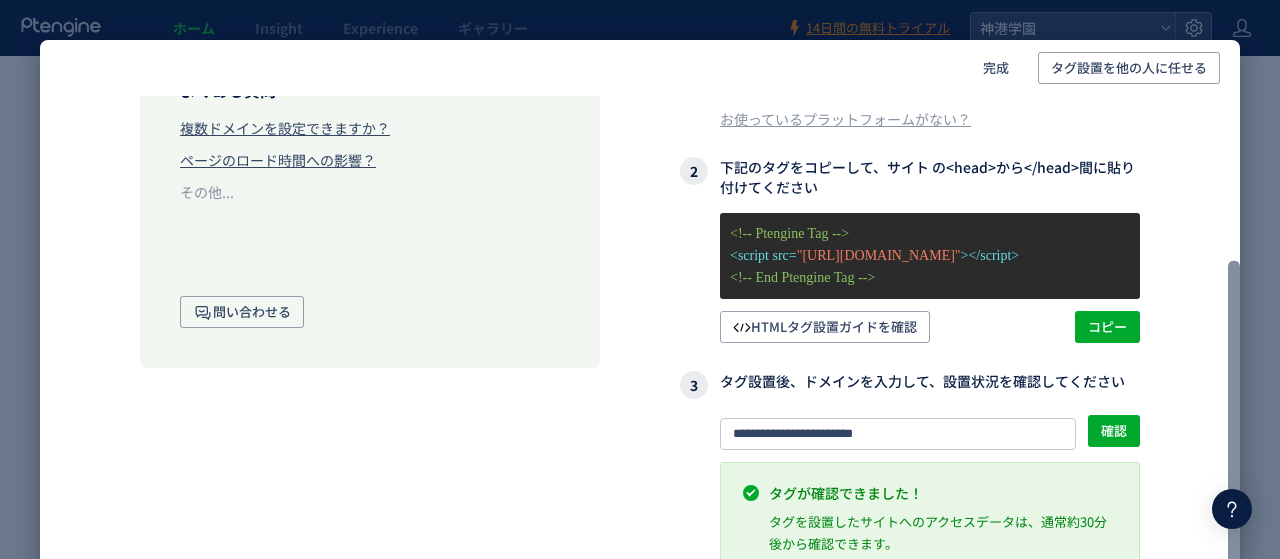 click 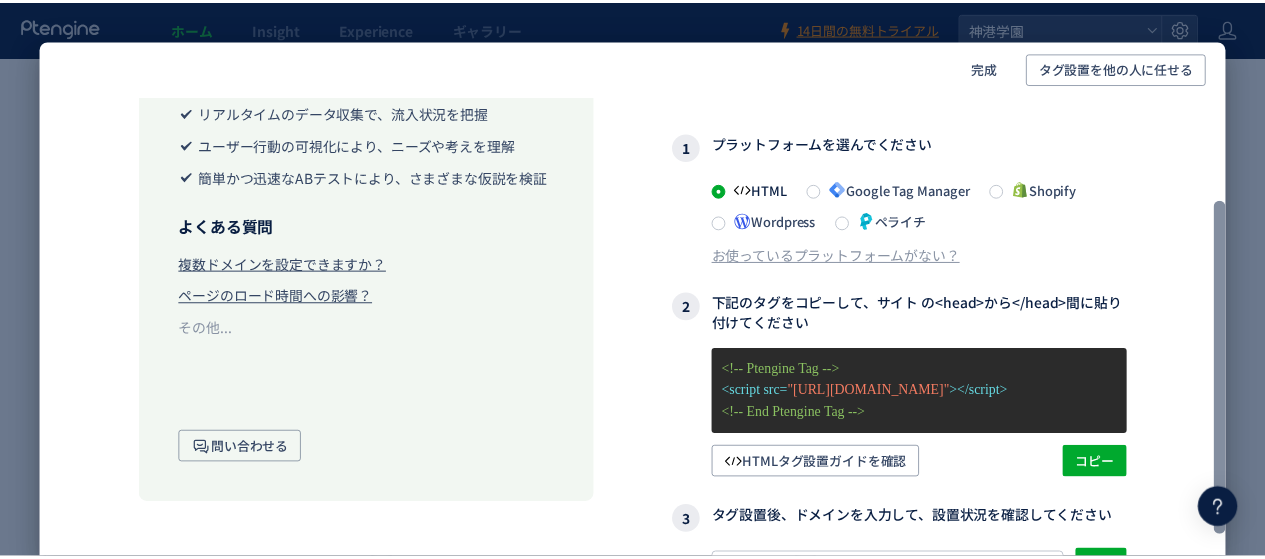 scroll, scrollTop: 248, scrollLeft: 0, axis: vertical 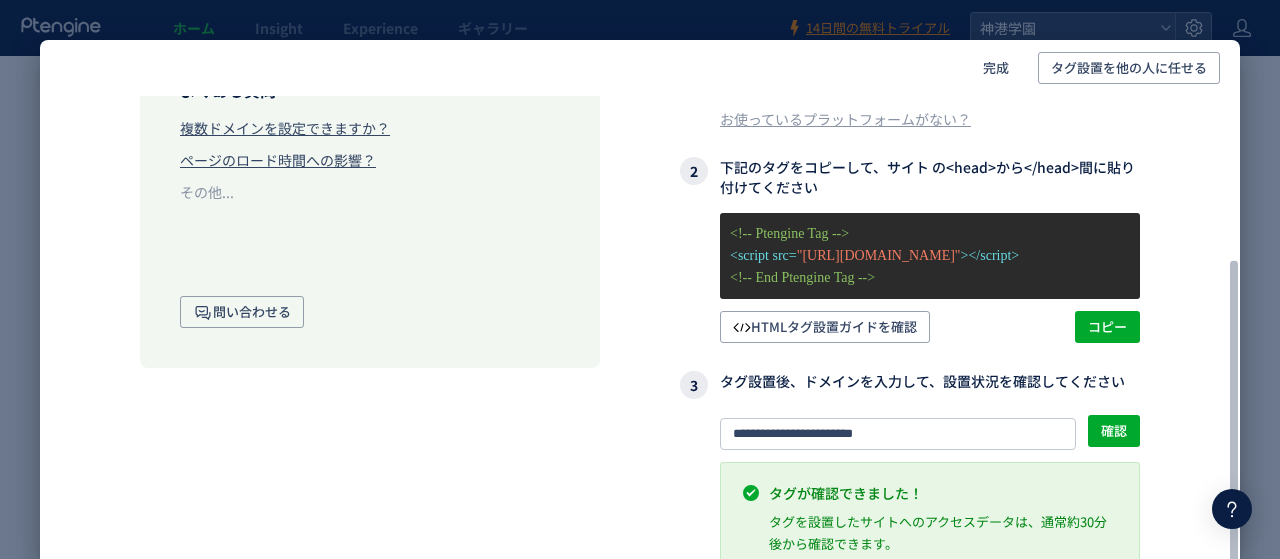 drag, startPoint x: 1233, startPoint y: 305, endPoint x: 1220, endPoint y: 465, distance: 160.52725 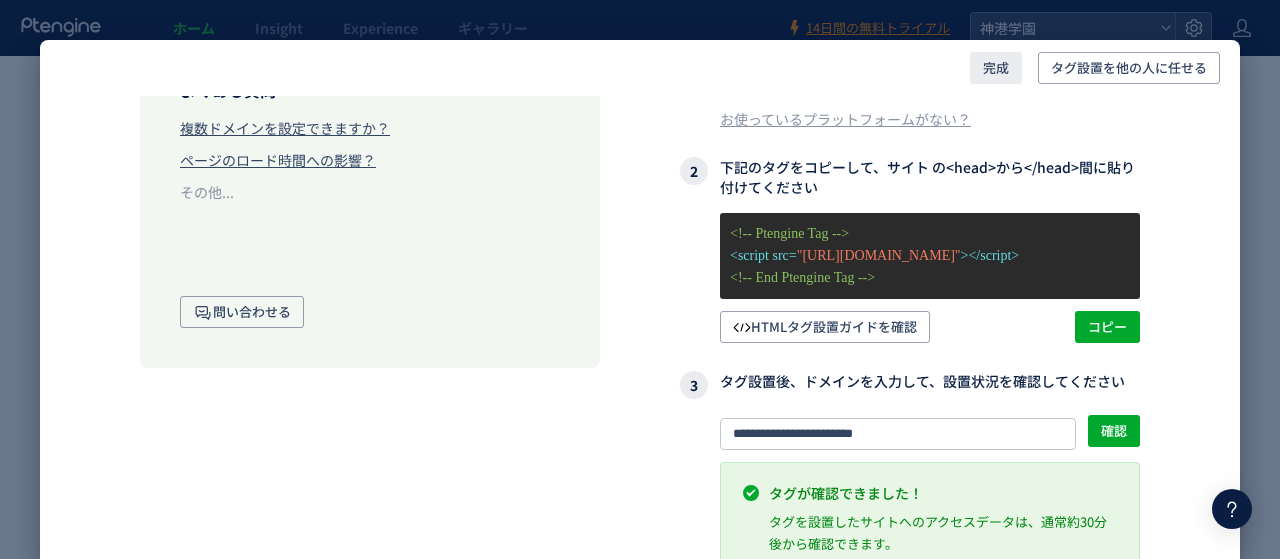 click on "完成" at bounding box center [996, 68] 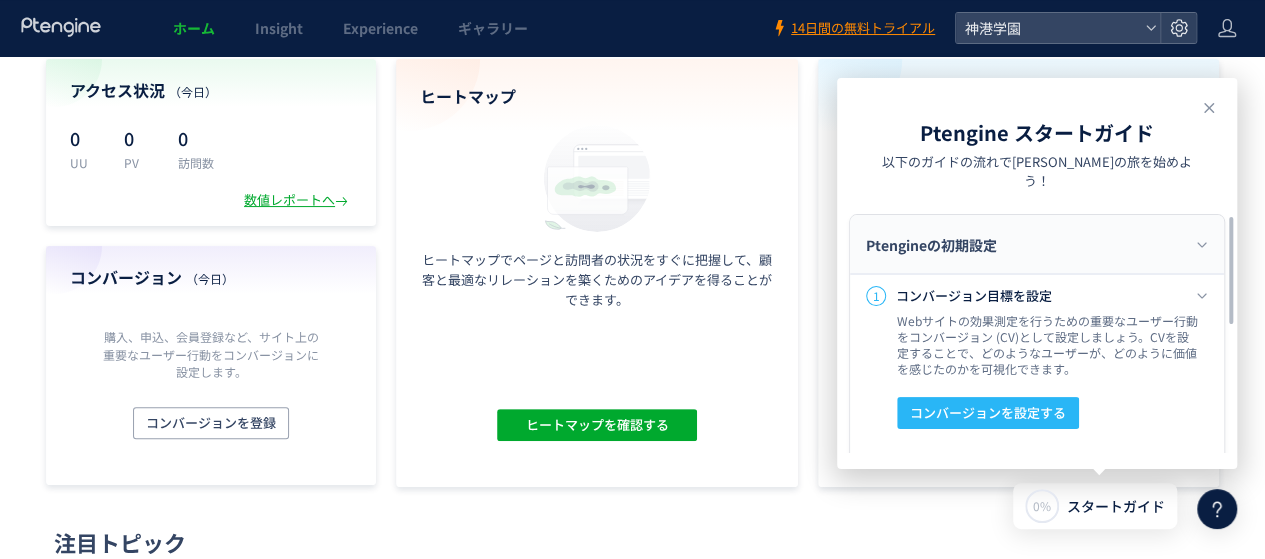 scroll, scrollTop: 100, scrollLeft: 0, axis: vertical 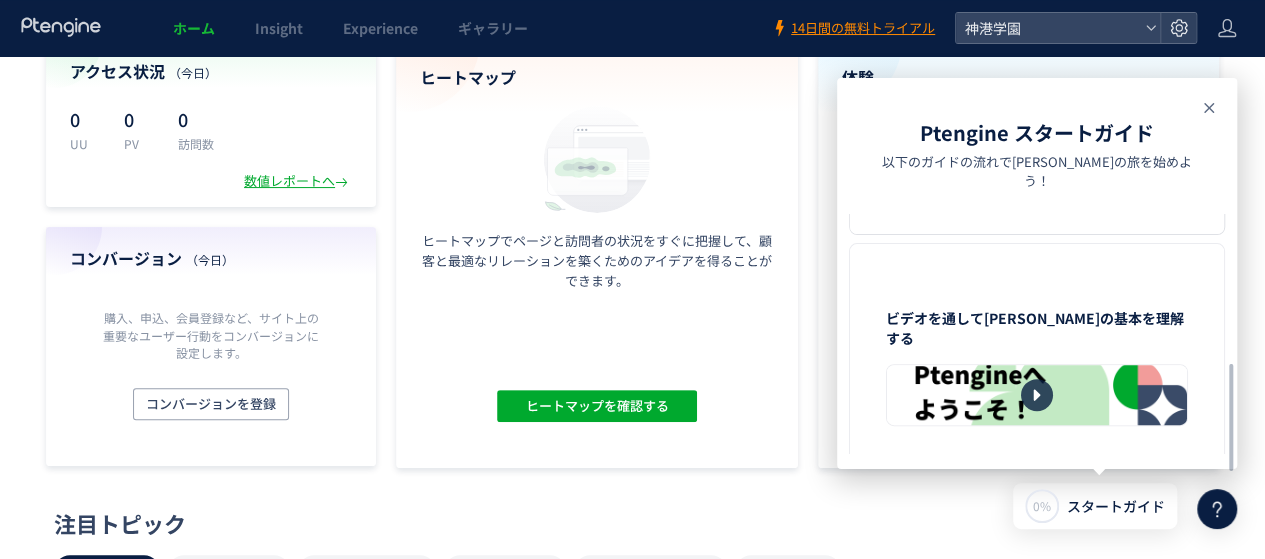 click 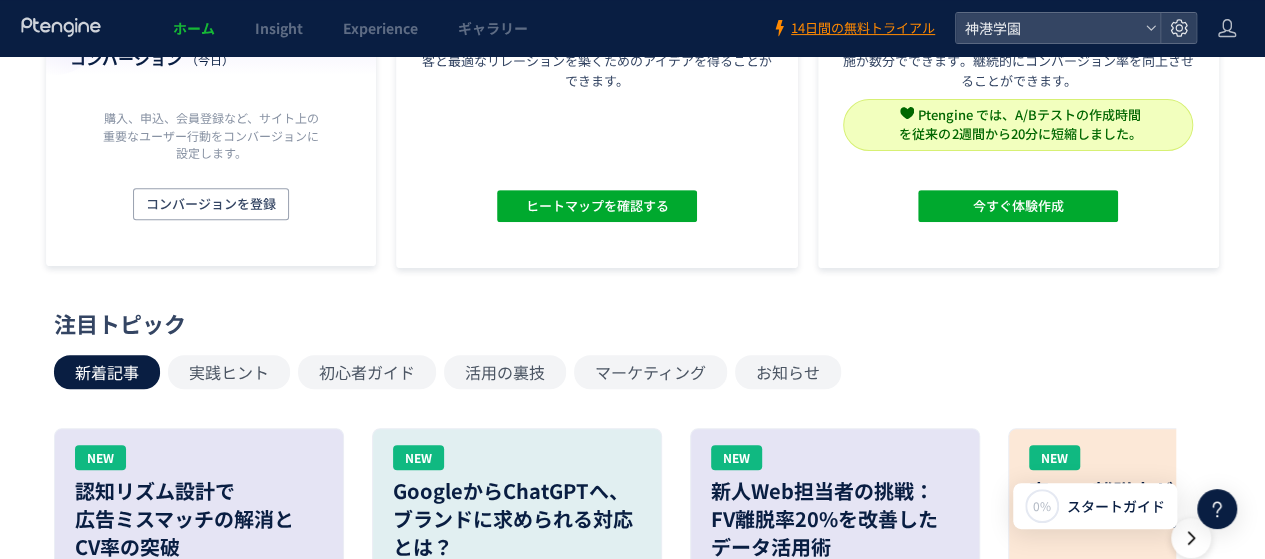scroll, scrollTop: 0, scrollLeft: 0, axis: both 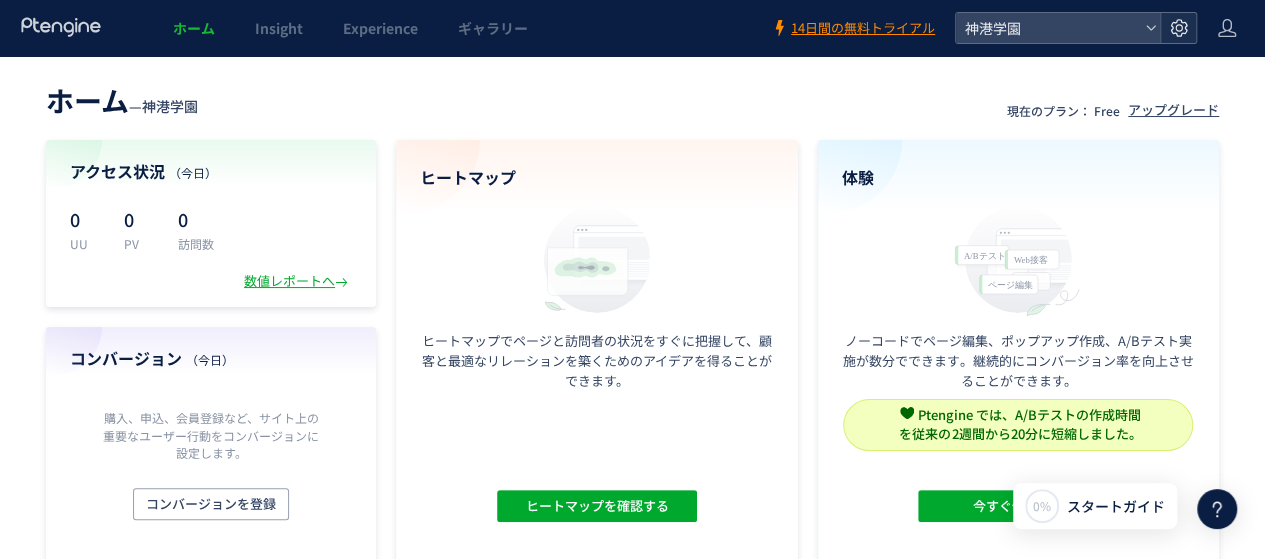 click 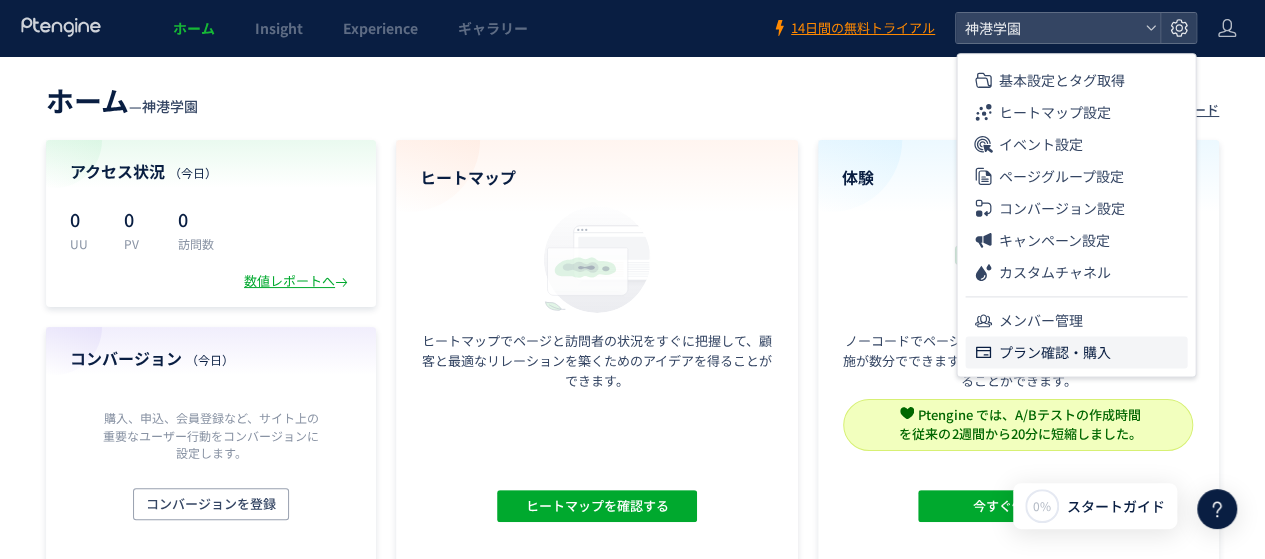 click on "プラン確認・購入" at bounding box center [1054, 352] 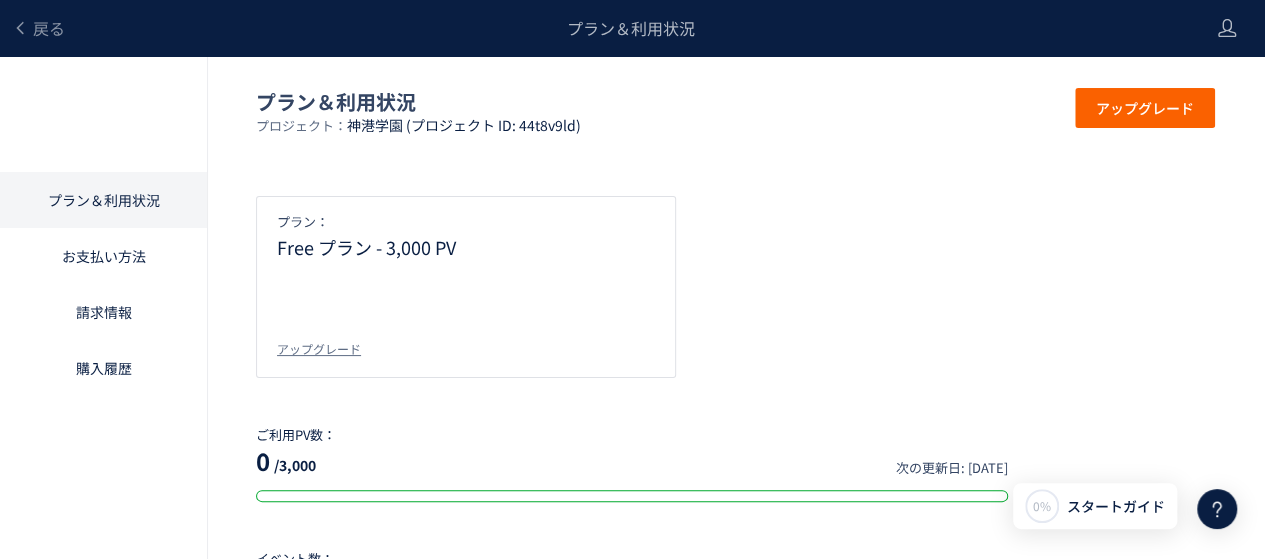 click on "プラン＆利用状況" 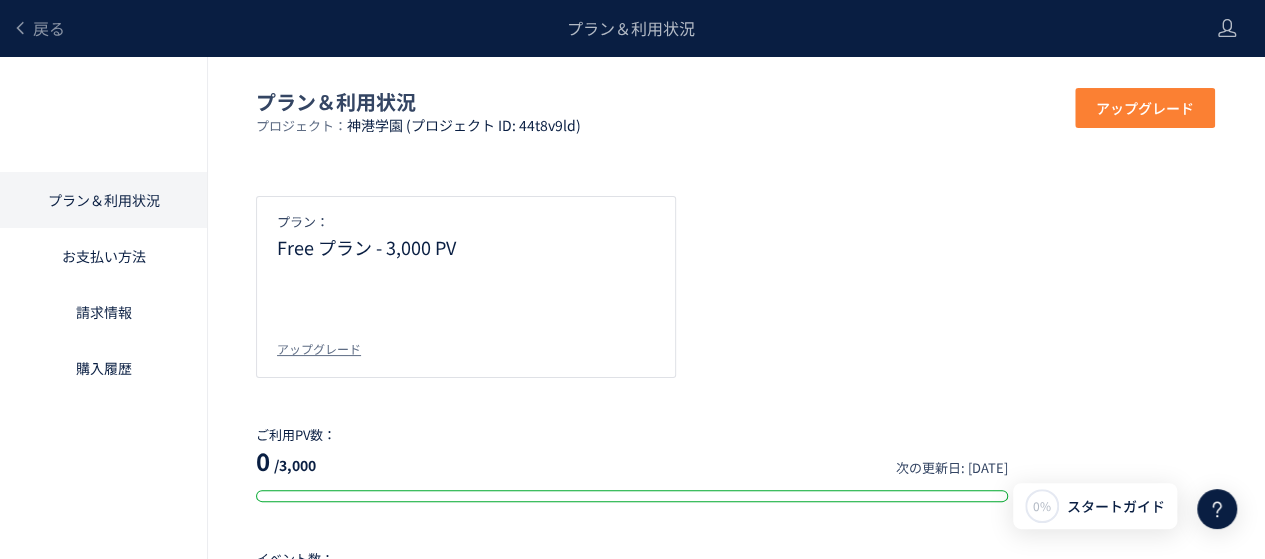 click on "アップグレード" at bounding box center [1145, 108] 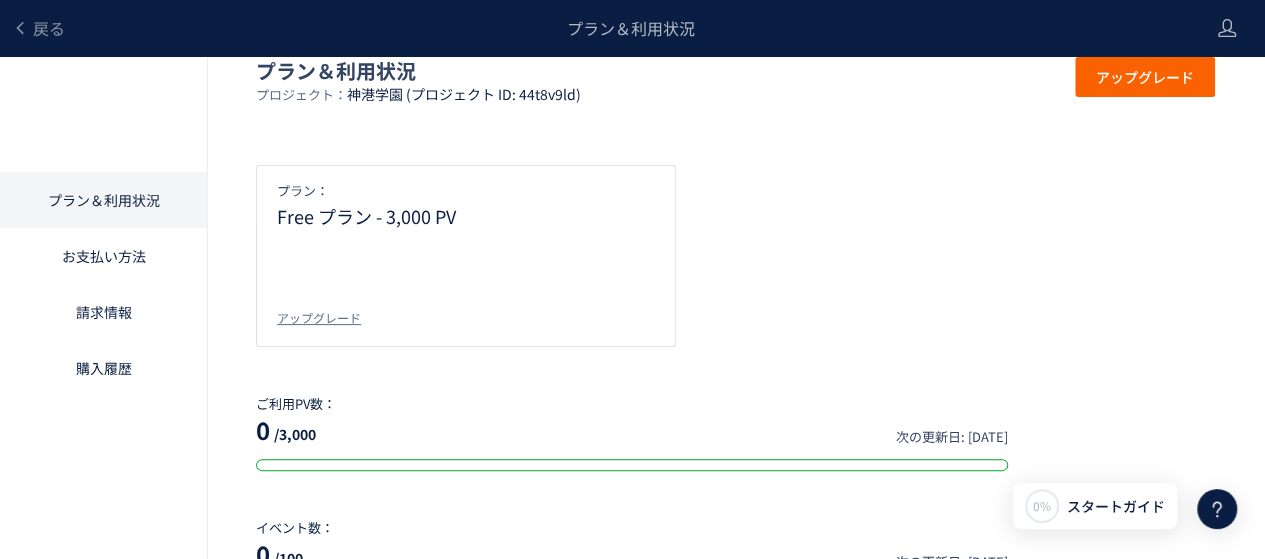 scroll, scrollTop: 0, scrollLeft: 0, axis: both 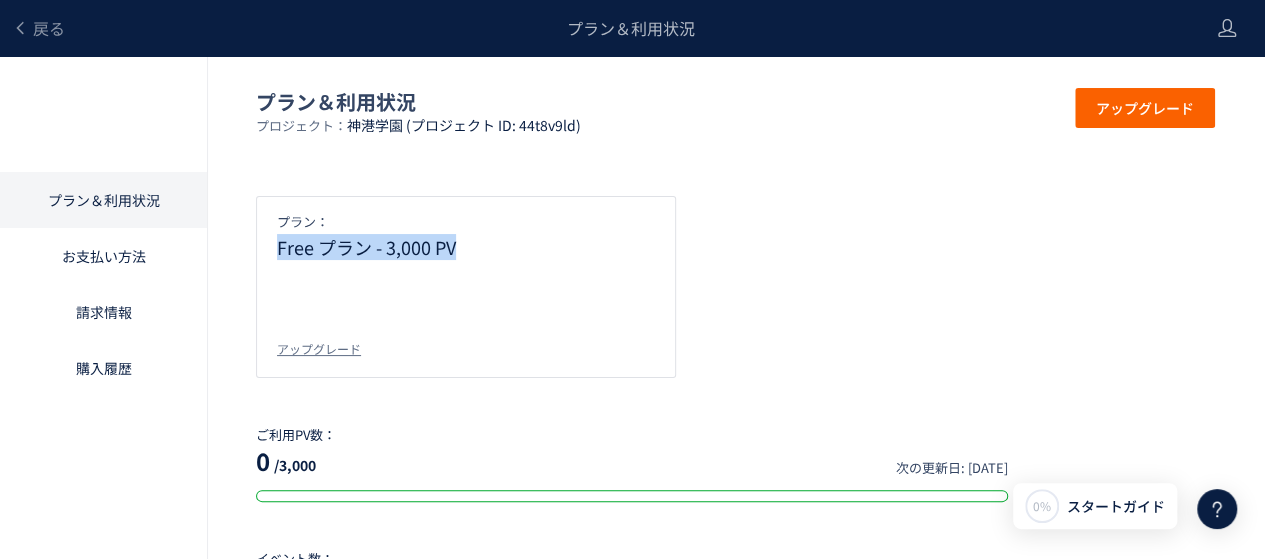 drag, startPoint x: 274, startPoint y: 251, endPoint x: 501, endPoint y: 251, distance: 227 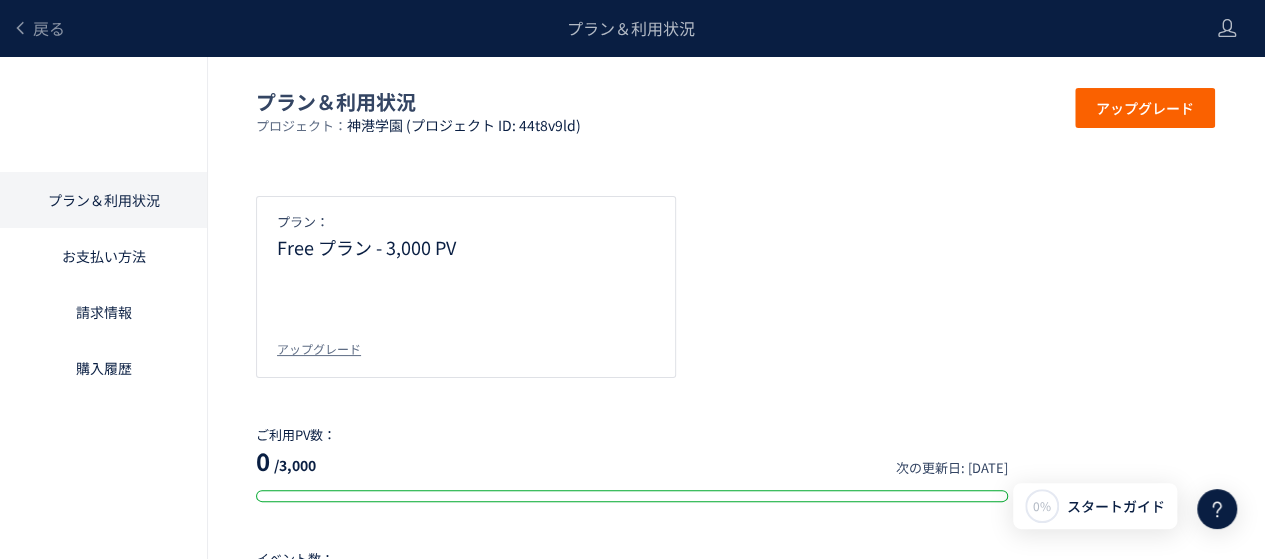 click on "プラン： Free プラン - 3,000 PV アップグレード" 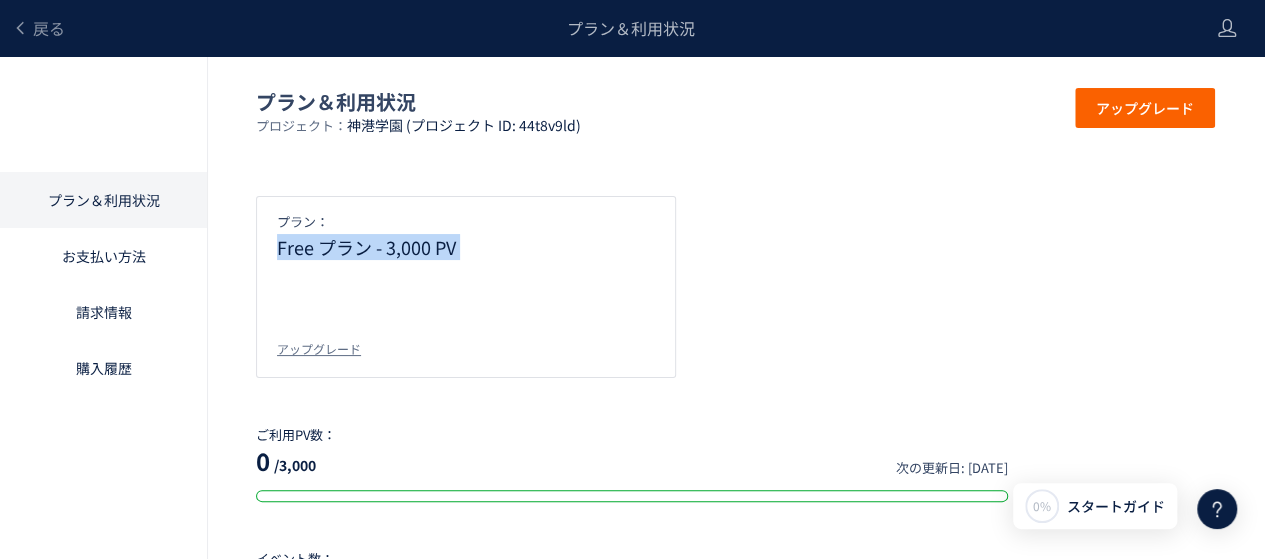 click on "プラン： Free プラン - 3,000 PV アップグレード" 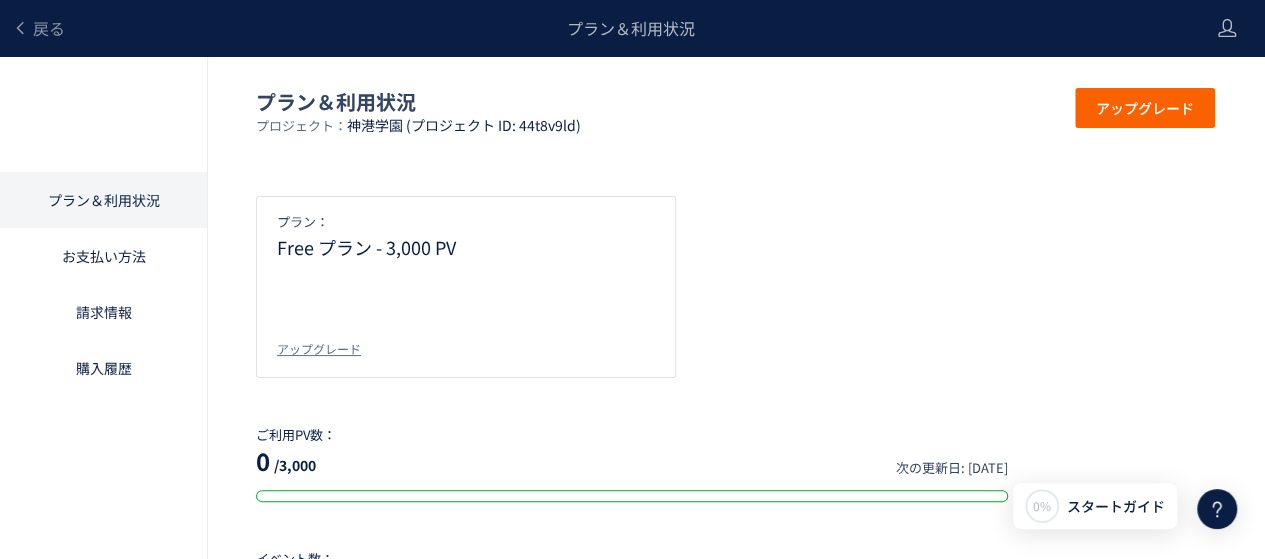 drag, startPoint x: 788, startPoint y: 287, endPoint x: 770, endPoint y: 289, distance: 18.110771 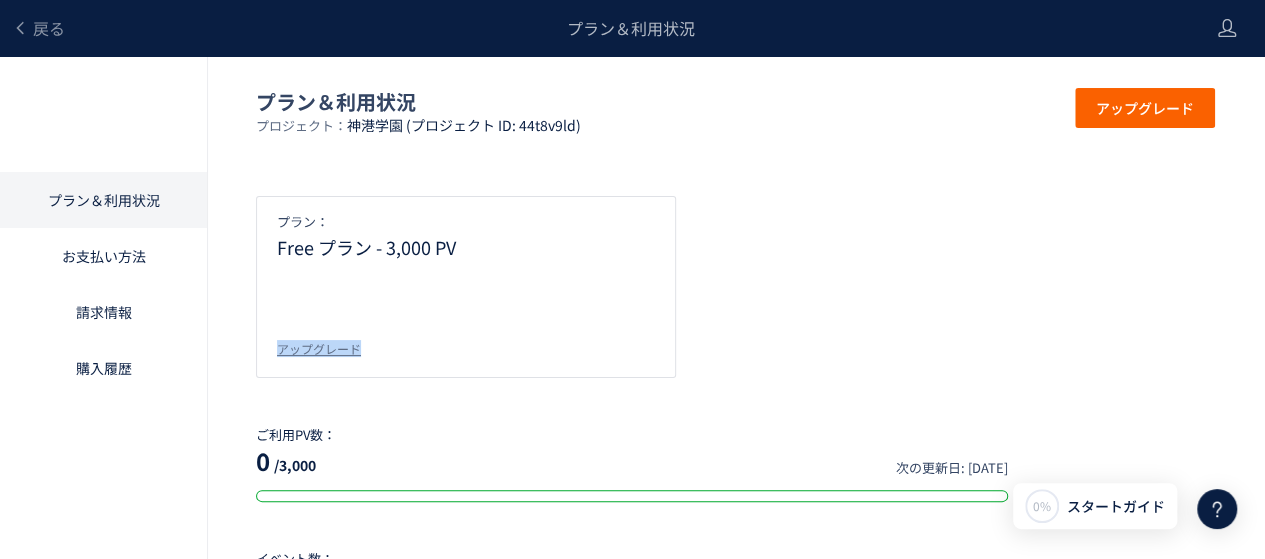 click on "アップグレード" at bounding box center [466, 358] 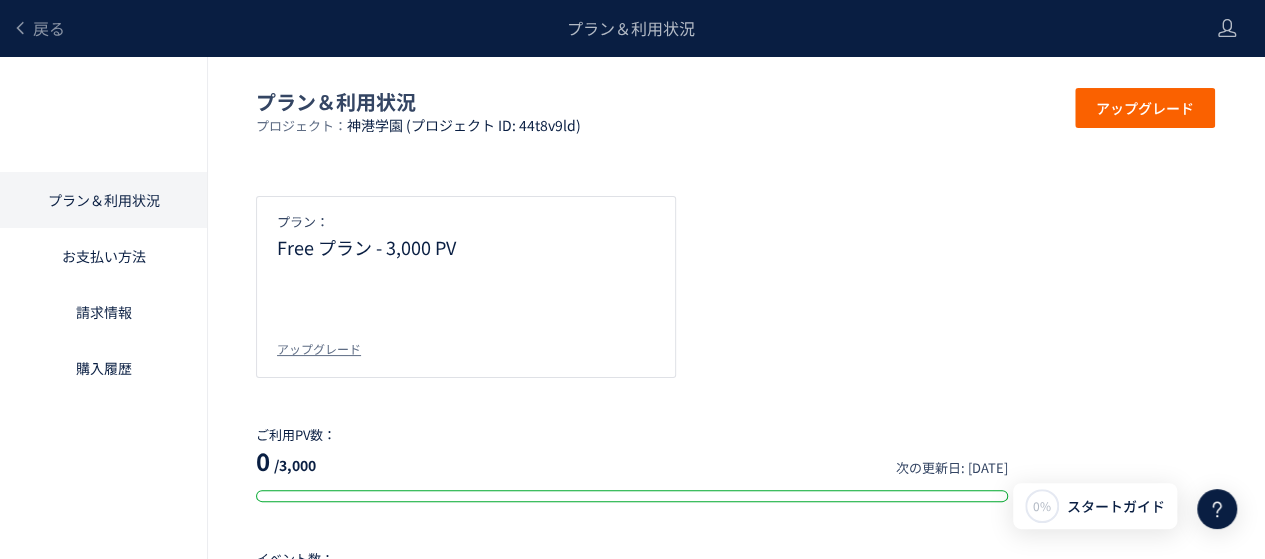 click on "アップグレード" at bounding box center (466, 358) 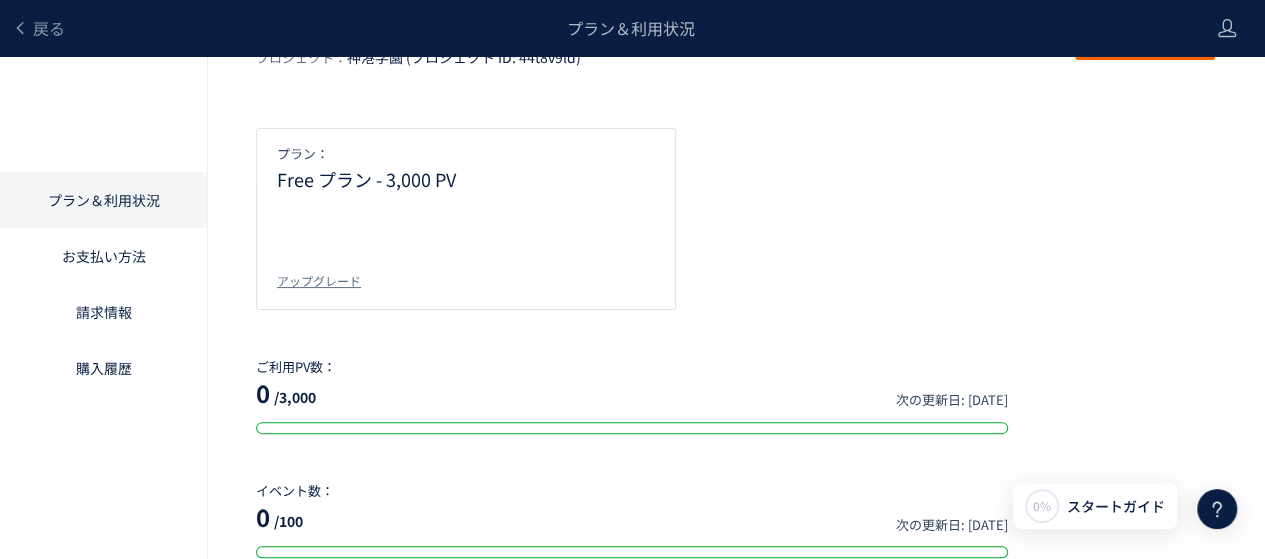 scroll, scrollTop: 0, scrollLeft: 0, axis: both 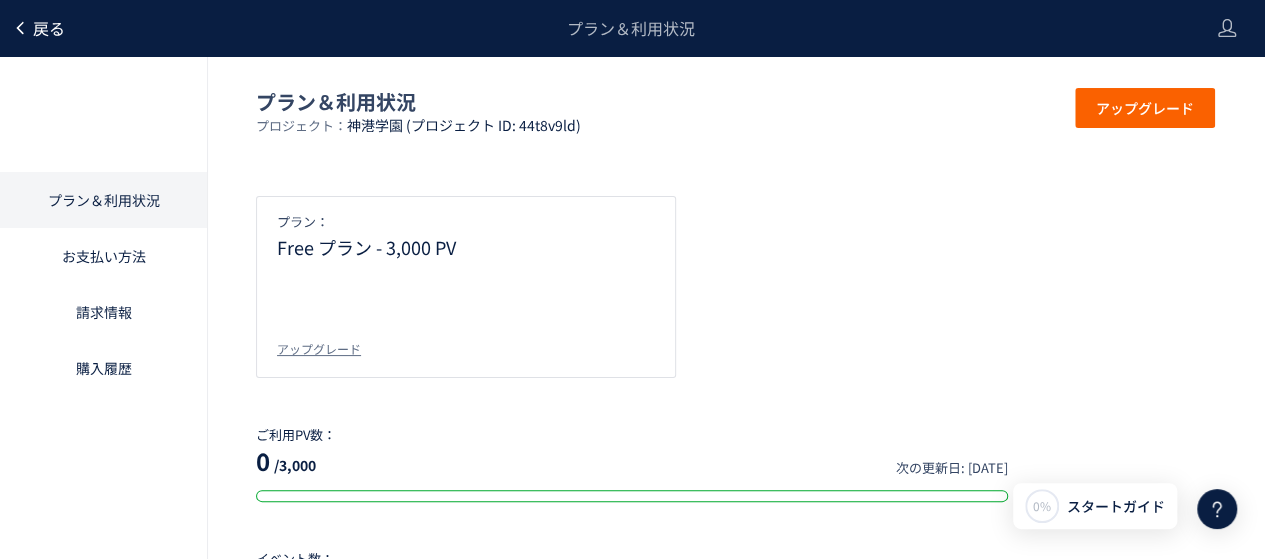 click on "戻る" 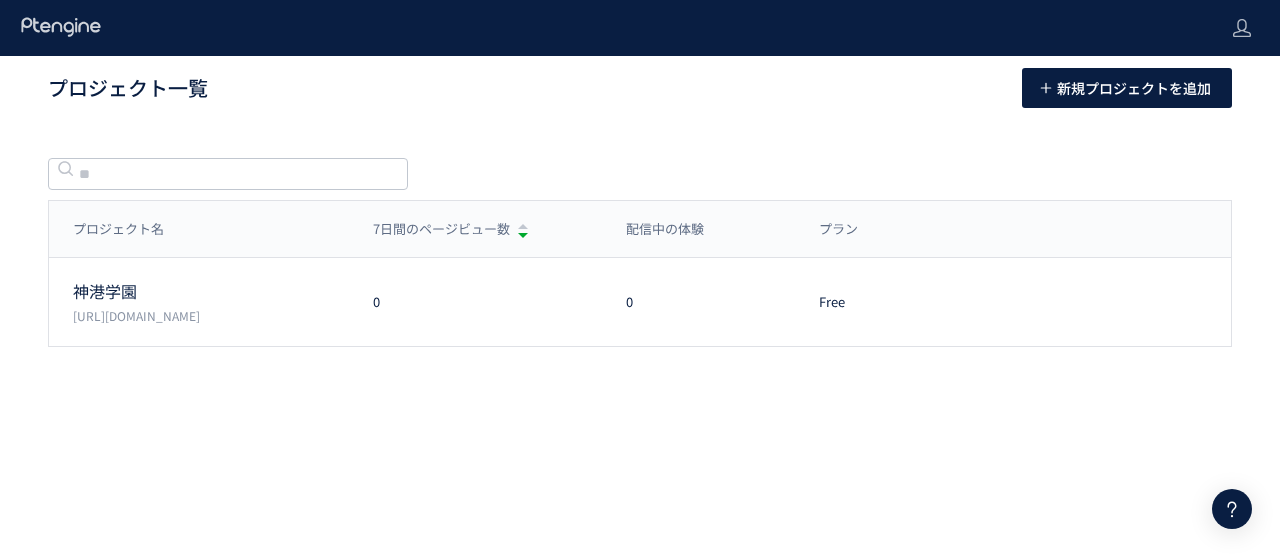 click 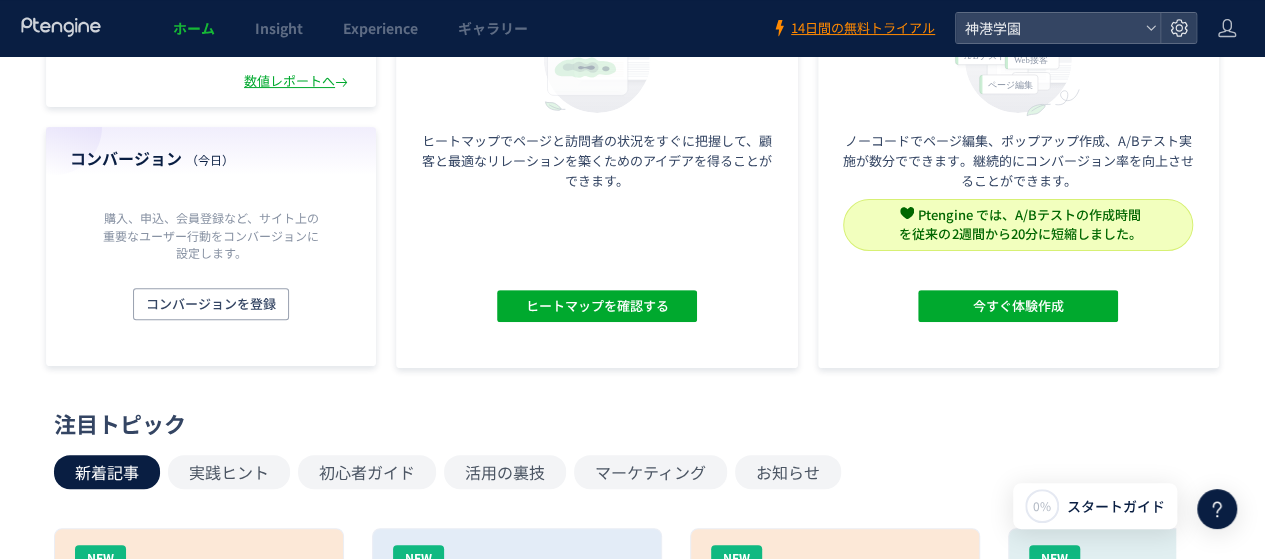 scroll, scrollTop: 300, scrollLeft: 0, axis: vertical 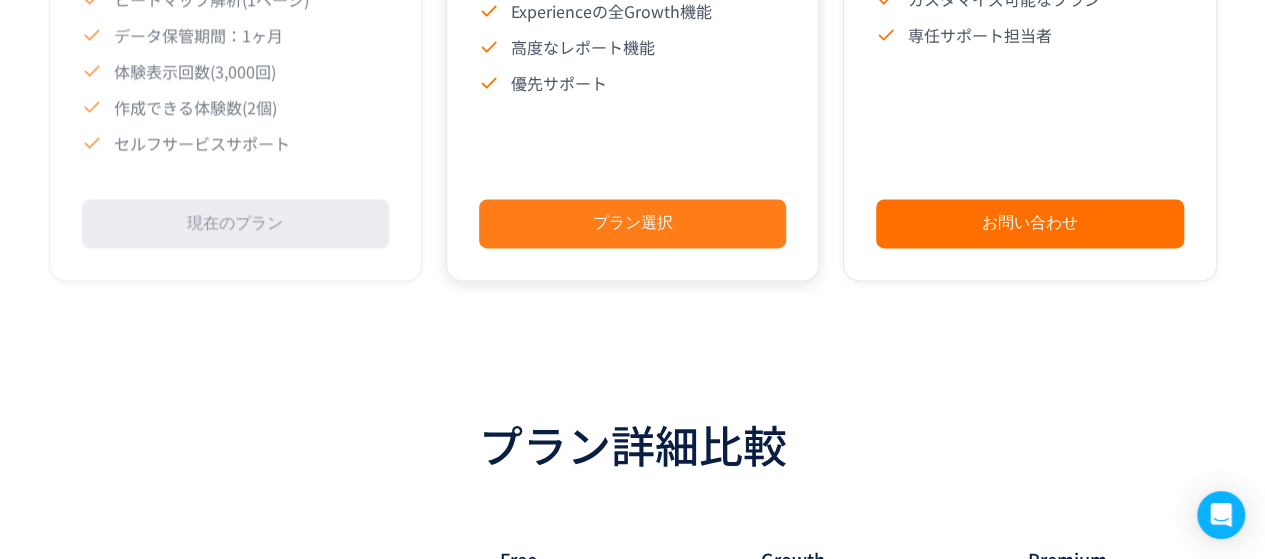 click on "プラン選択" at bounding box center [632, 223] 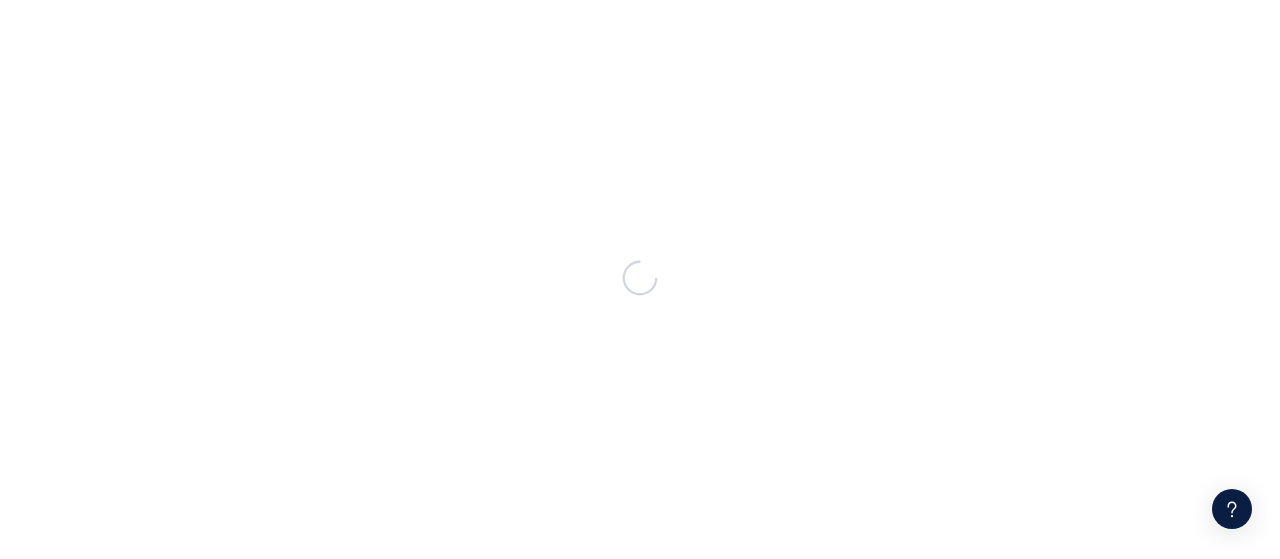 scroll, scrollTop: 0, scrollLeft: 0, axis: both 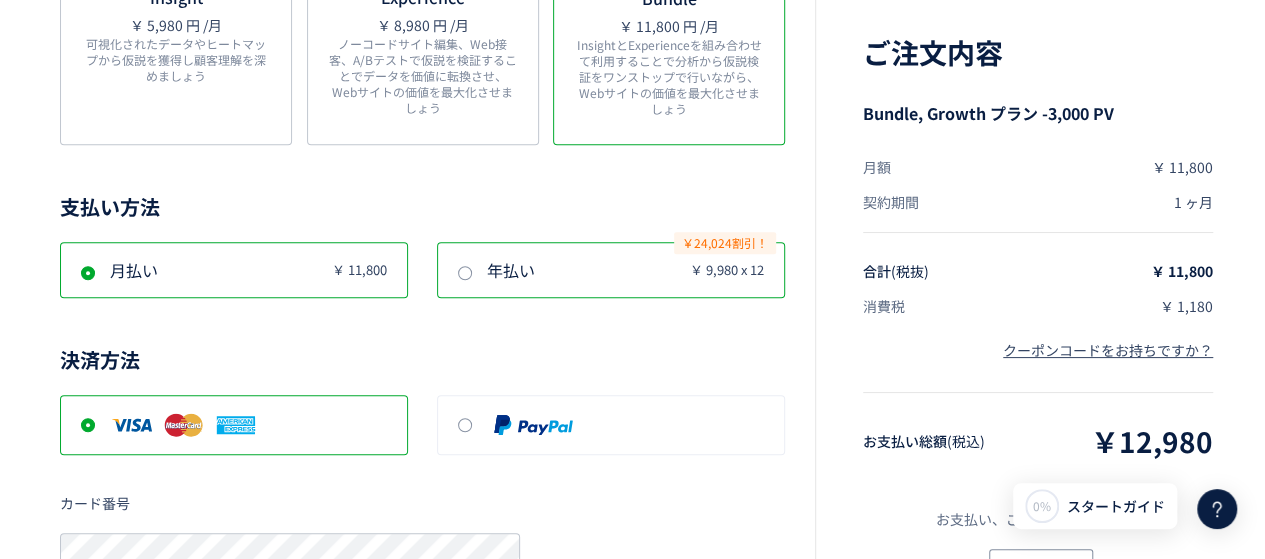 click at bounding box center [465, 273] 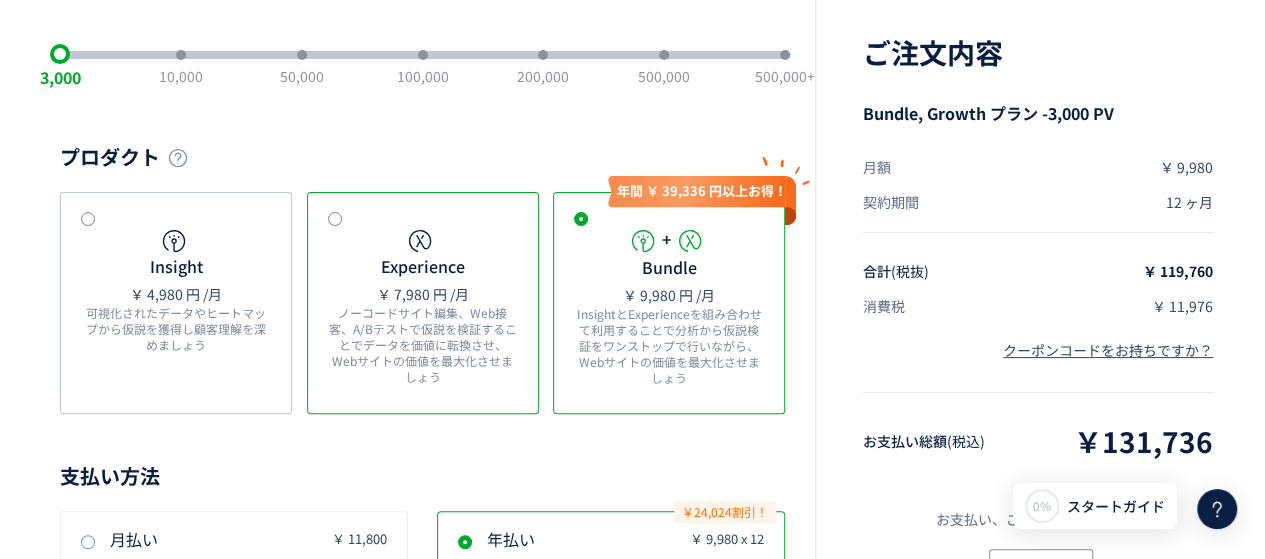 scroll, scrollTop: 200, scrollLeft: 0, axis: vertical 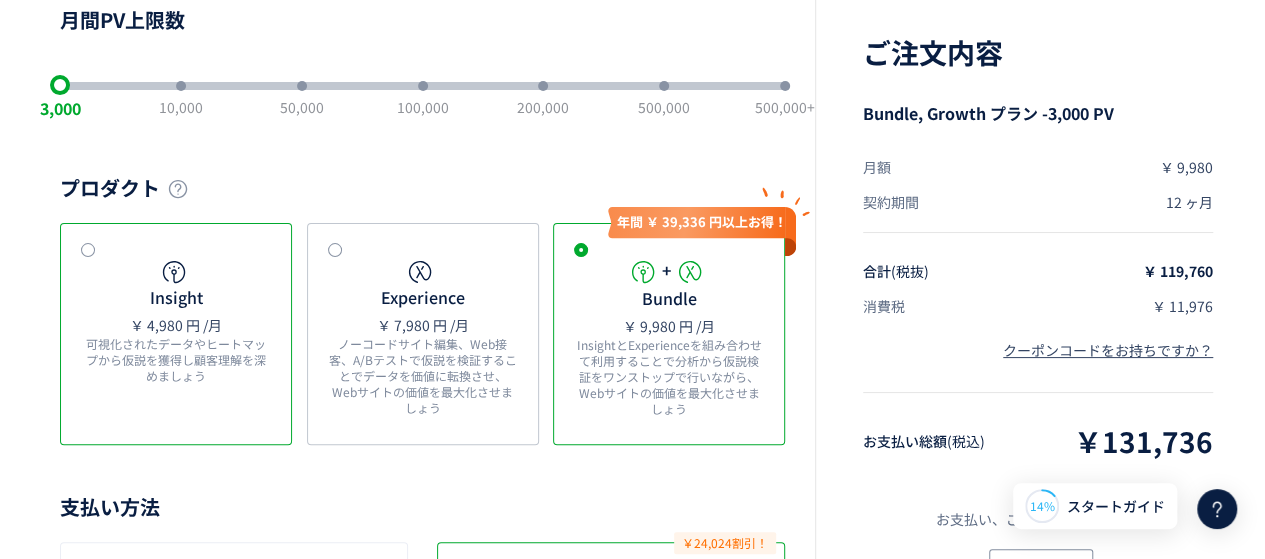 click at bounding box center (88, 250) 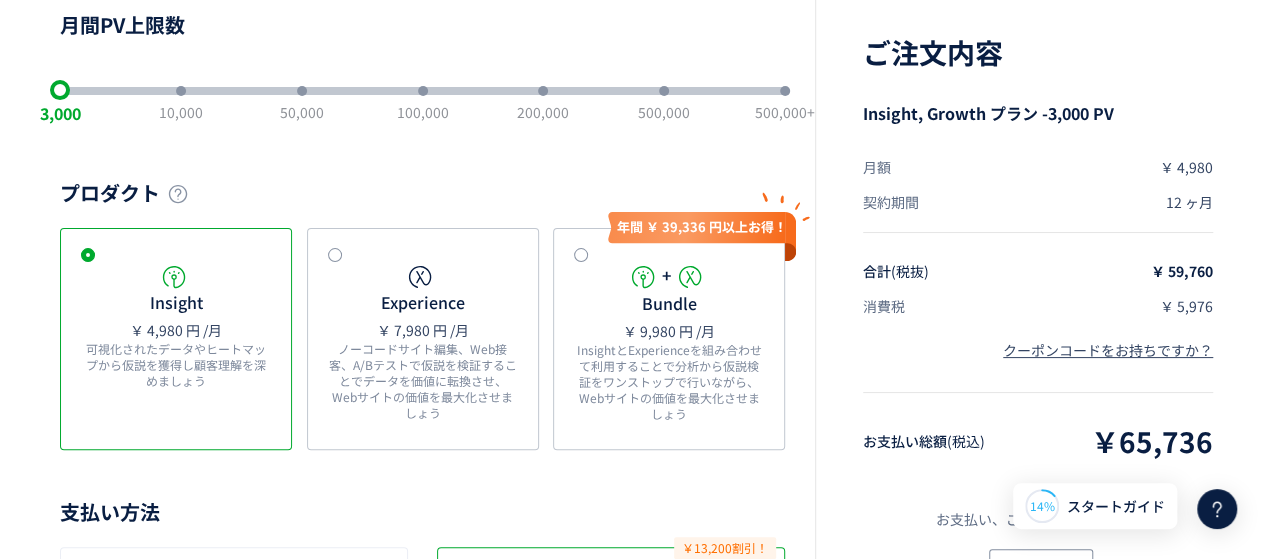 scroll, scrollTop: 0, scrollLeft: 0, axis: both 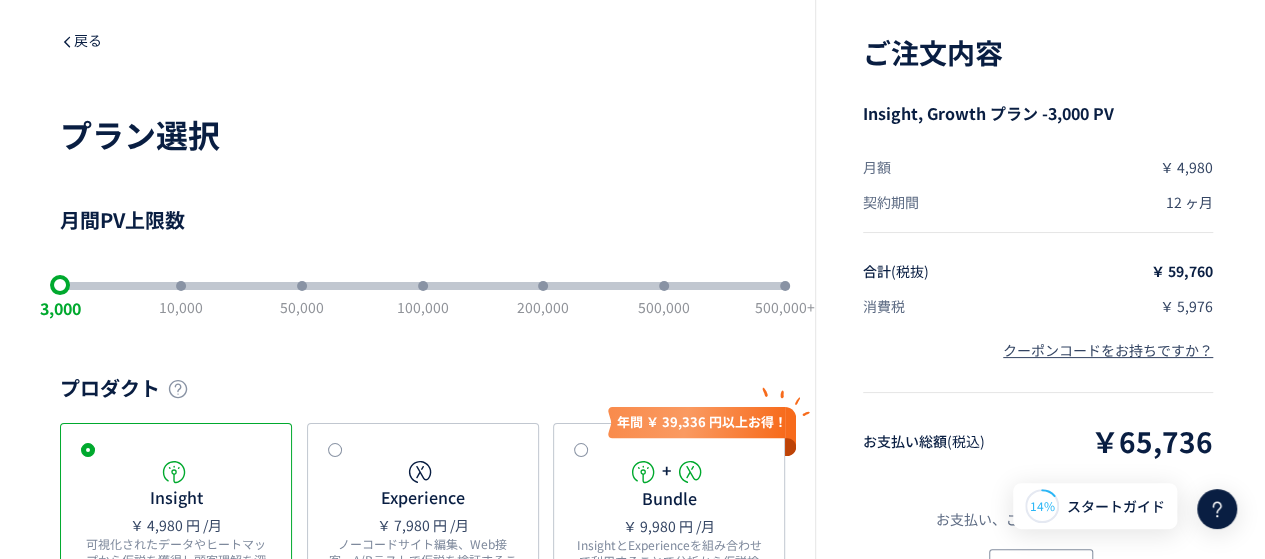 click on "戻る" at bounding box center (81, 40) 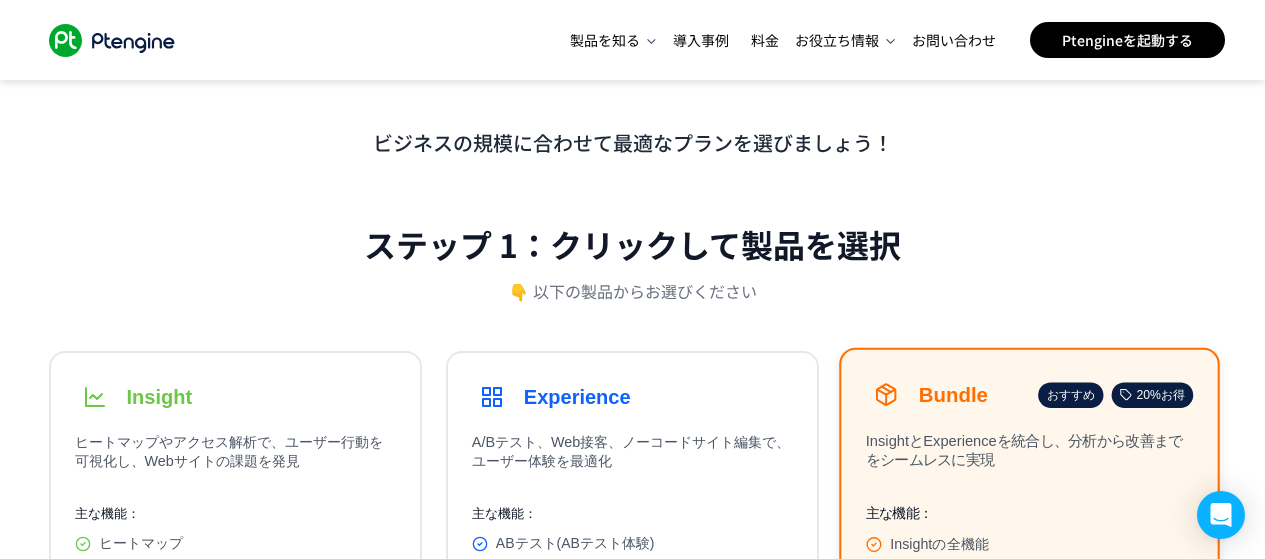 scroll, scrollTop: 200, scrollLeft: 0, axis: vertical 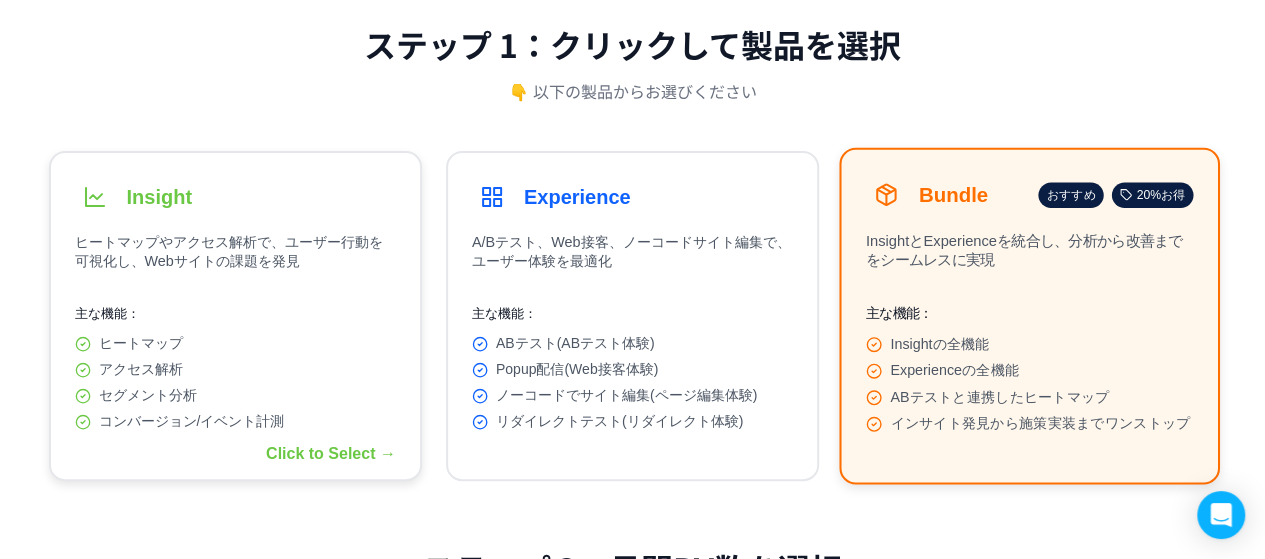 click on "Insight" at bounding box center [235, 197] 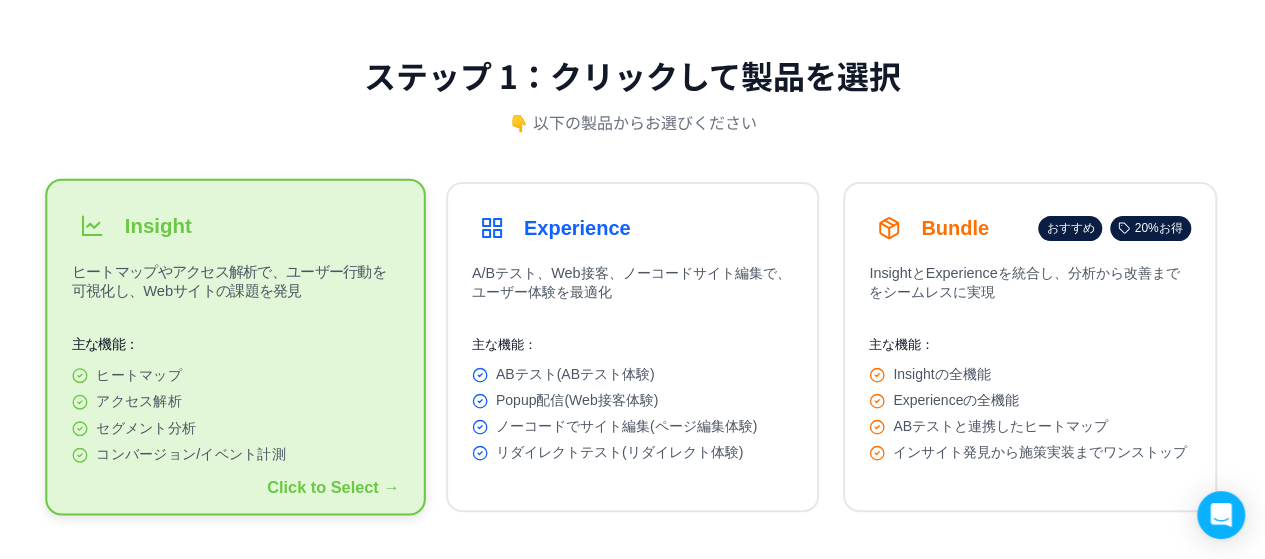 scroll, scrollTop: 200, scrollLeft: 0, axis: vertical 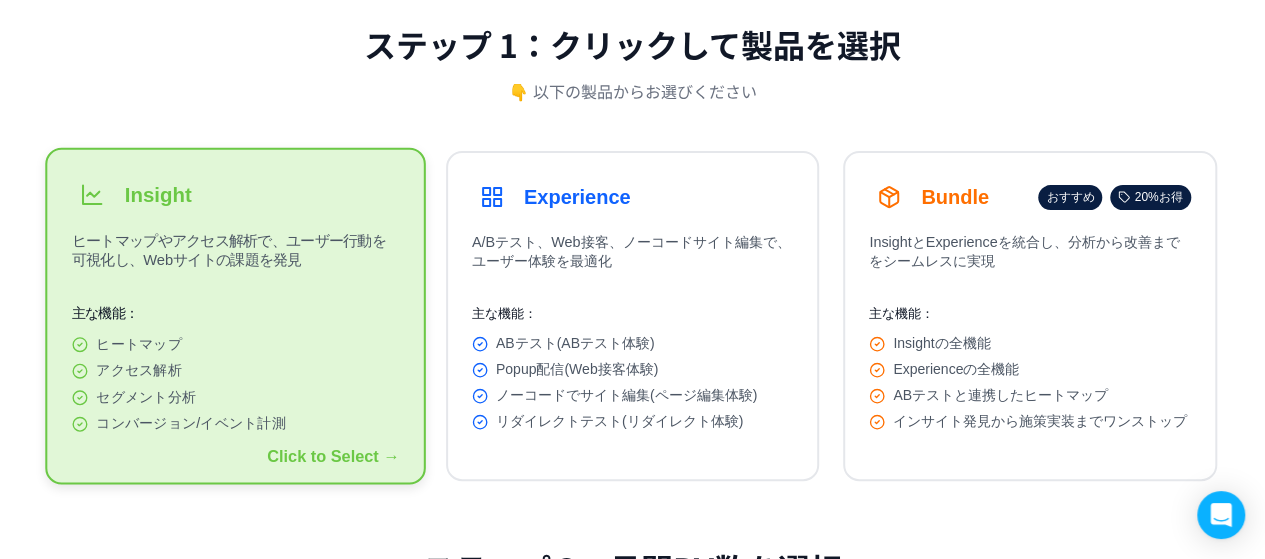 click on "Click to Select →" at bounding box center (333, 457) 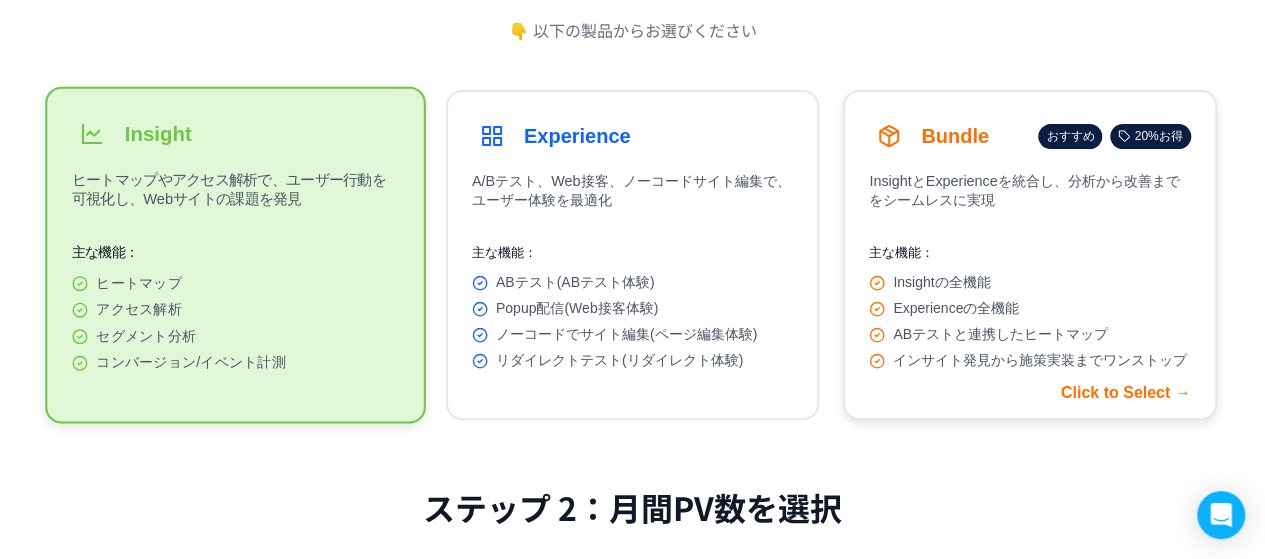scroll, scrollTop: 100, scrollLeft: 0, axis: vertical 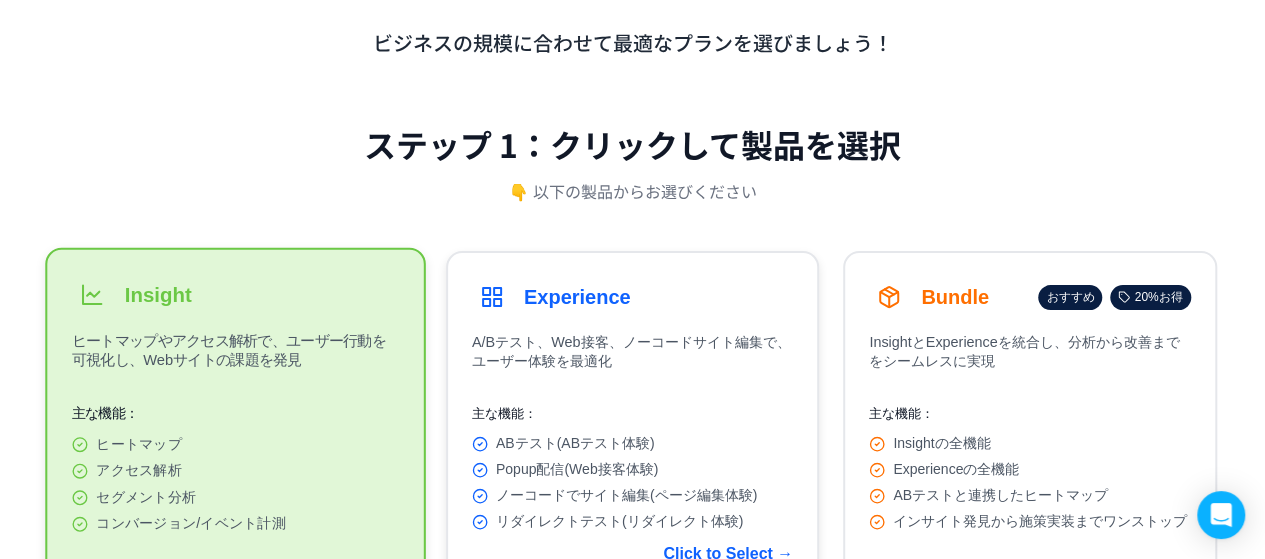 click on "A/Bテスト、Web接客、ノーコードサイト編集で、ユーザー体験を最適化" at bounding box center [632, 357] 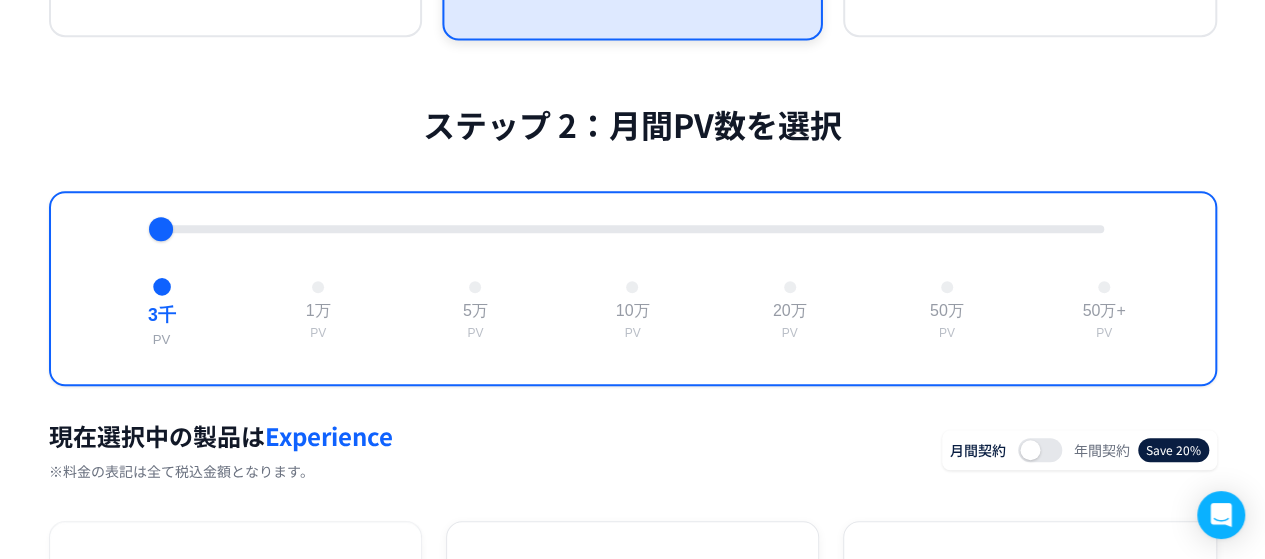 scroll, scrollTop: 654, scrollLeft: 0, axis: vertical 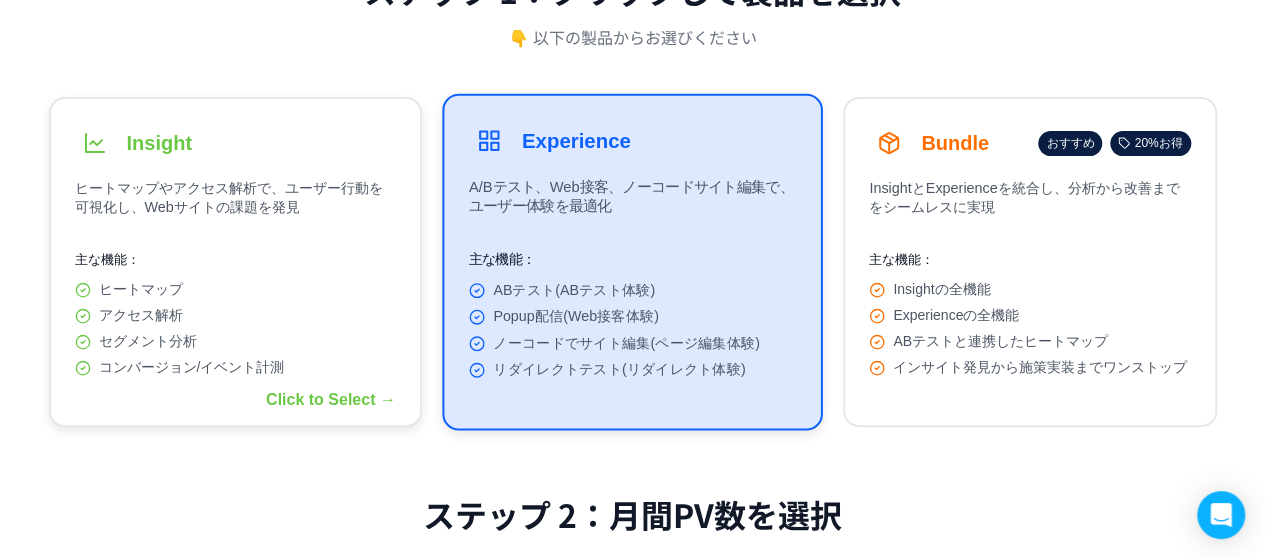 click on "ヒートマップ" at bounding box center (235, 290) 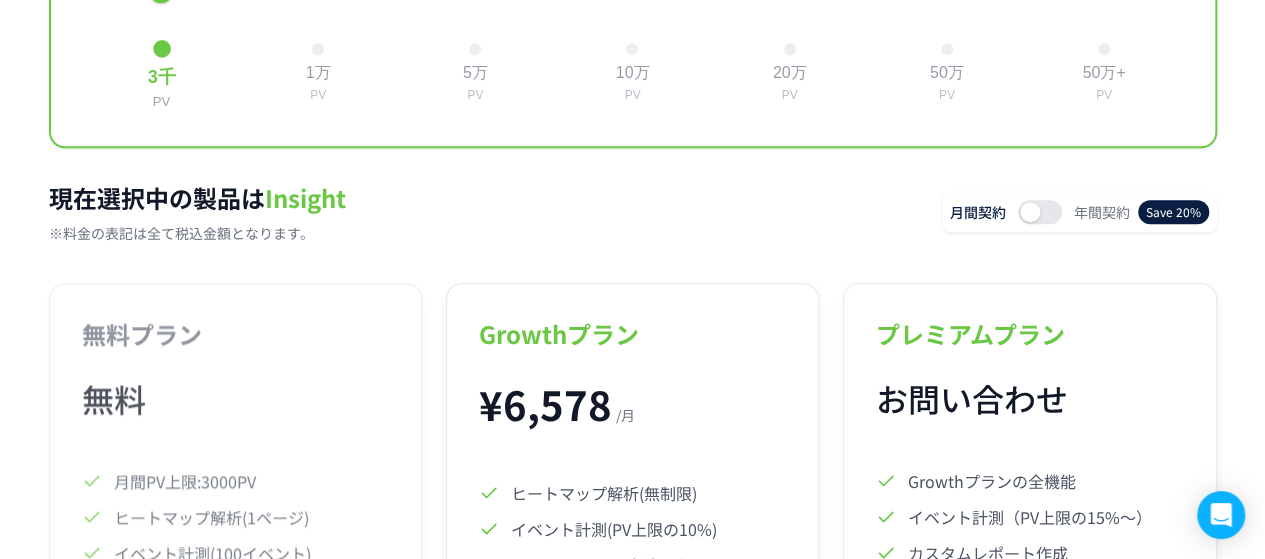 scroll, scrollTop: 754, scrollLeft: 0, axis: vertical 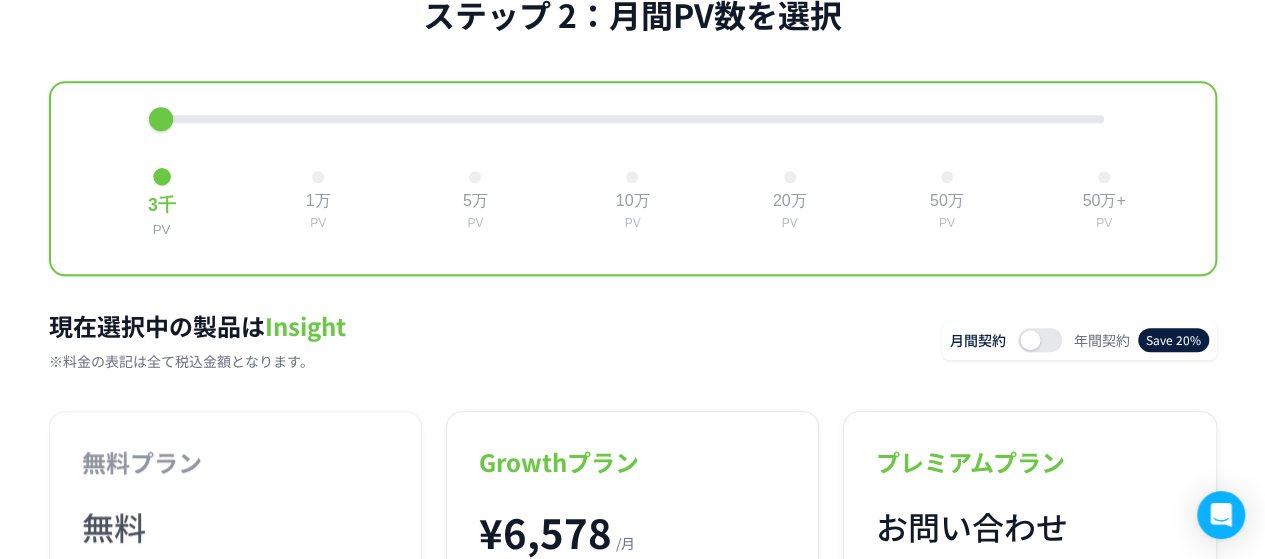 drag, startPoint x: 160, startPoint y: 129, endPoint x: 302, endPoint y: 143, distance: 142.68848 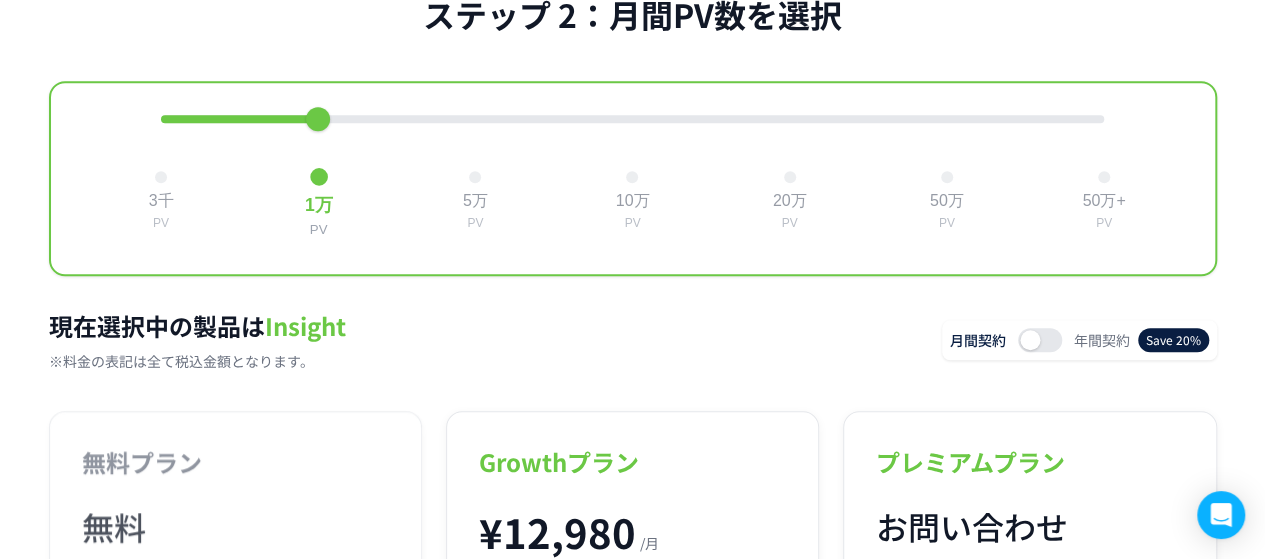 click at bounding box center [318, 119] 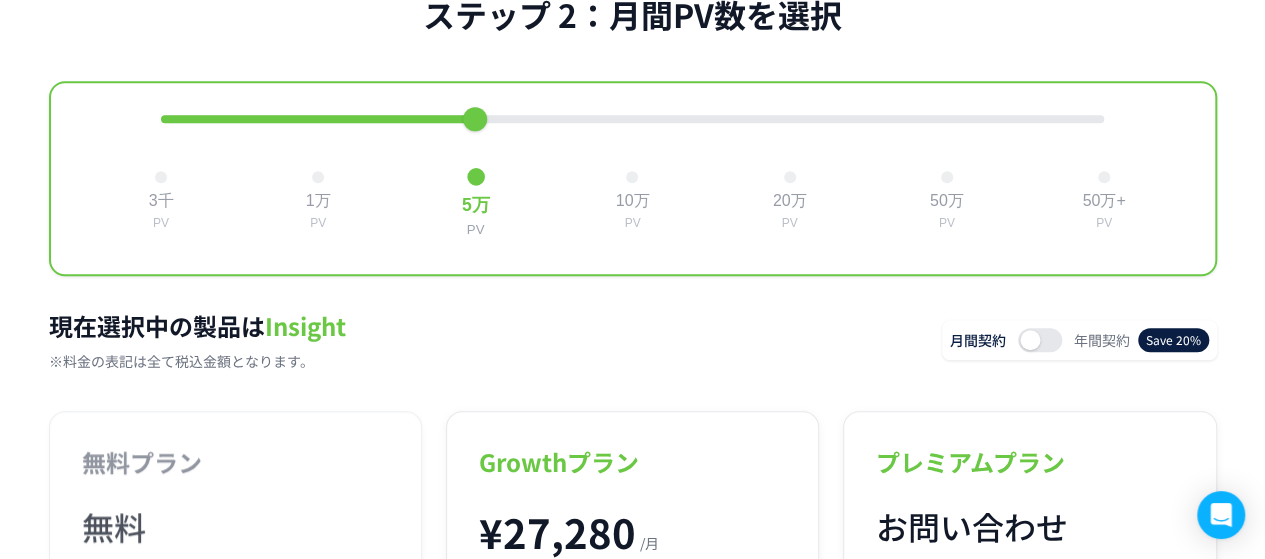 drag, startPoint x: 321, startPoint y: 133, endPoint x: 520, endPoint y: 131, distance: 199.01006 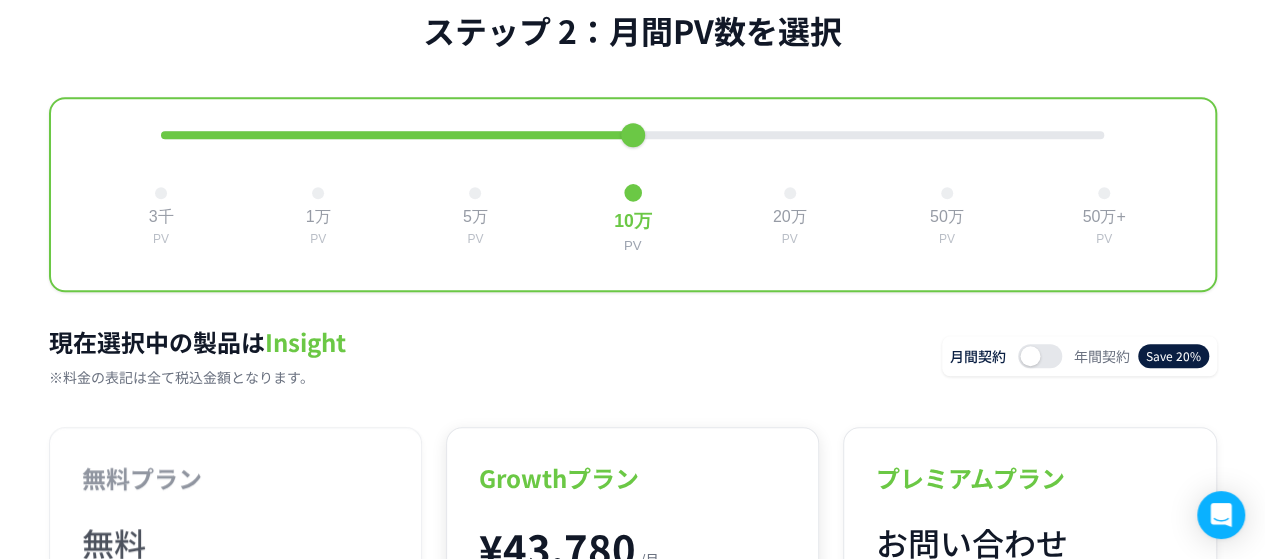 scroll, scrollTop: 654, scrollLeft: 0, axis: vertical 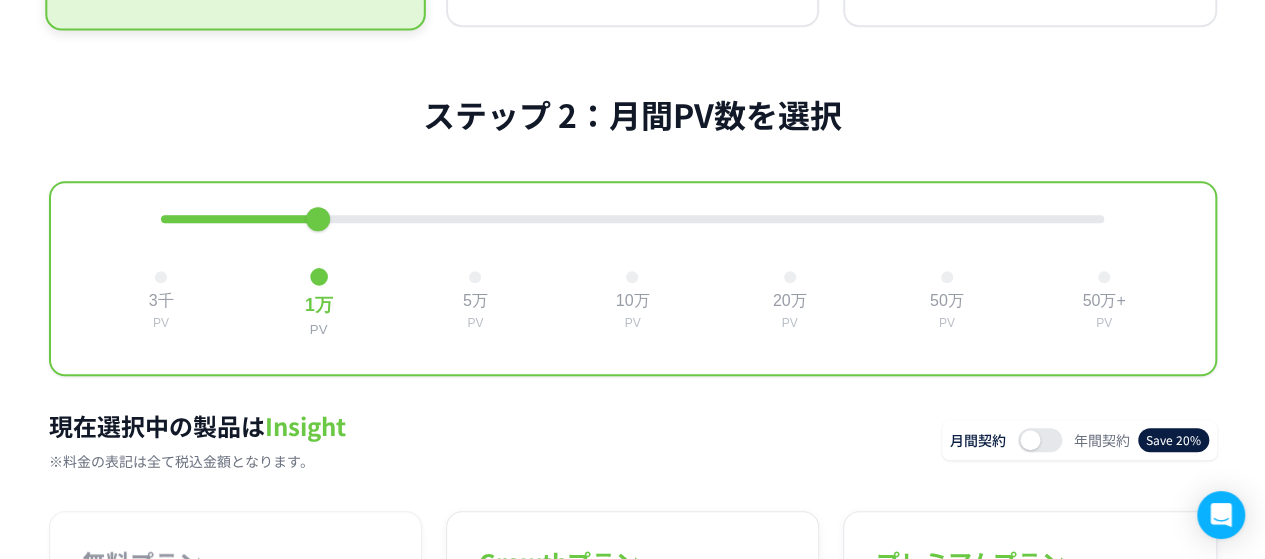 drag, startPoint x: 627, startPoint y: 220, endPoint x: 368, endPoint y: 233, distance: 259.32605 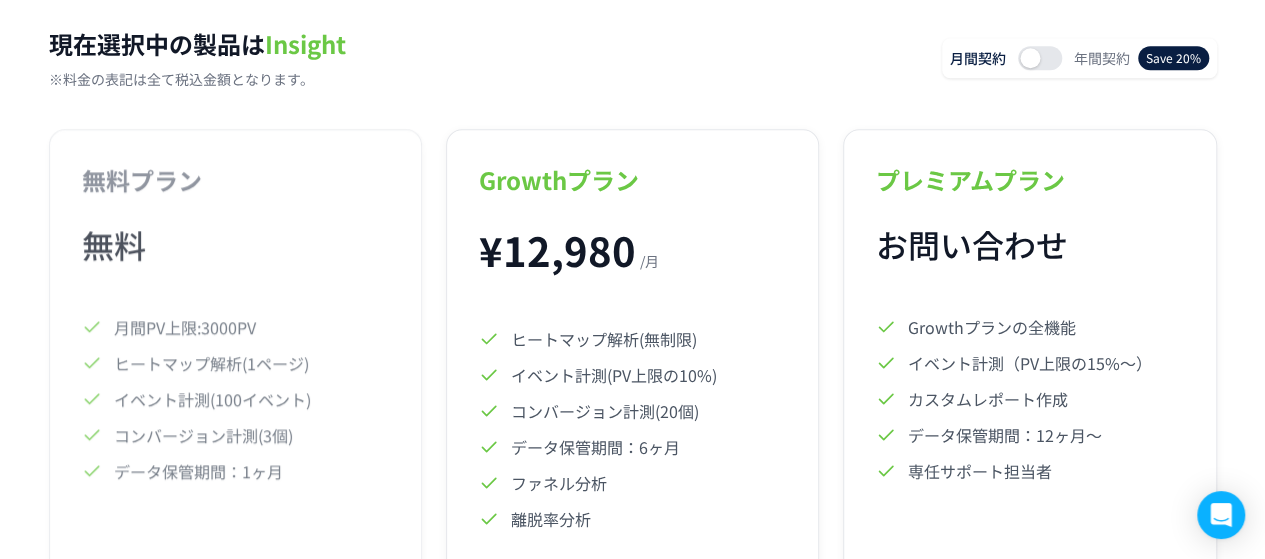 scroll, scrollTop: 1054, scrollLeft: 0, axis: vertical 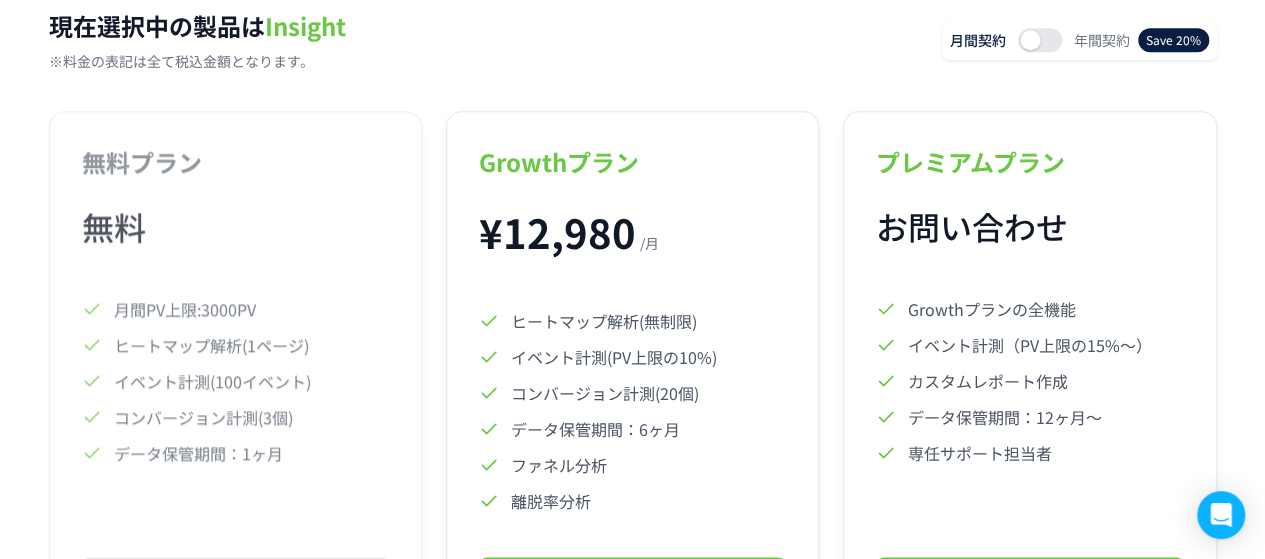click at bounding box center (1030, 40) 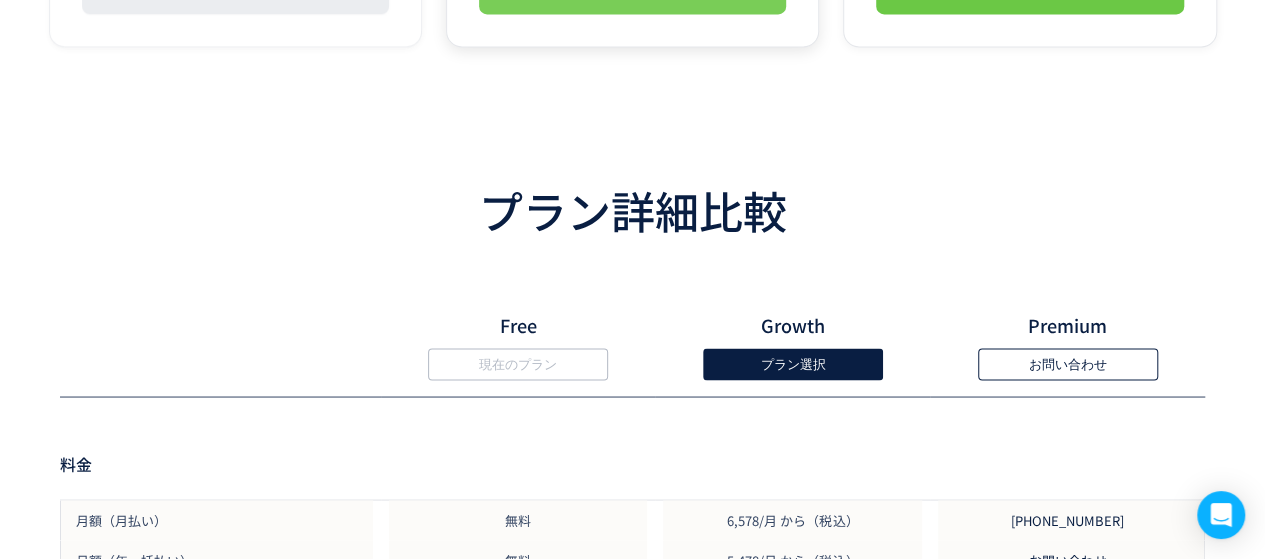 scroll, scrollTop: 1754, scrollLeft: 0, axis: vertical 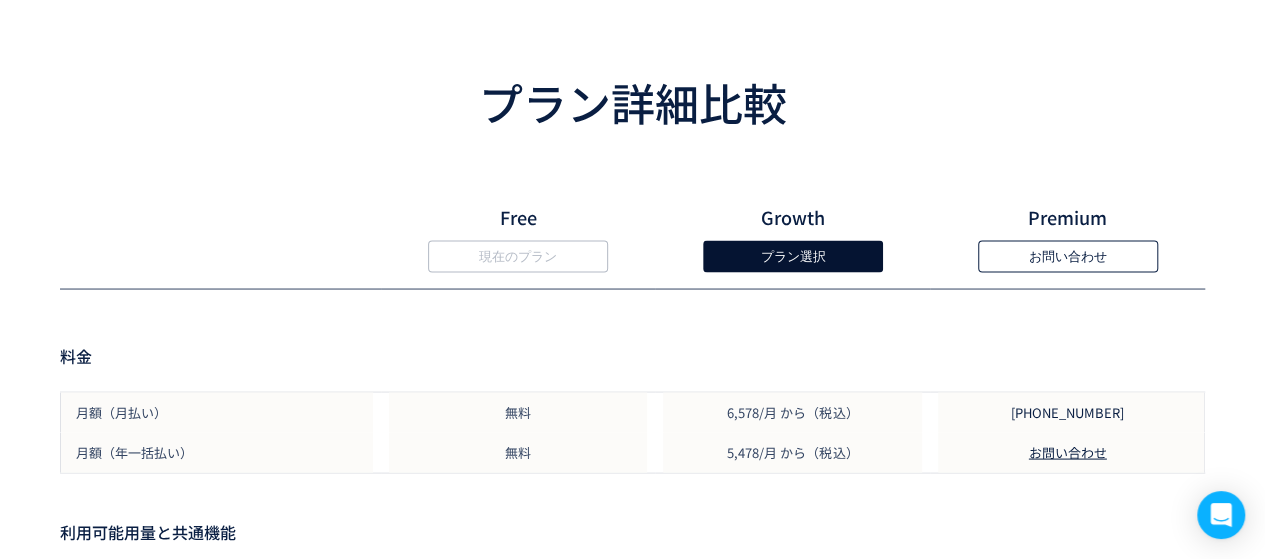 click on "プラン選択" at bounding box center (793, 256) 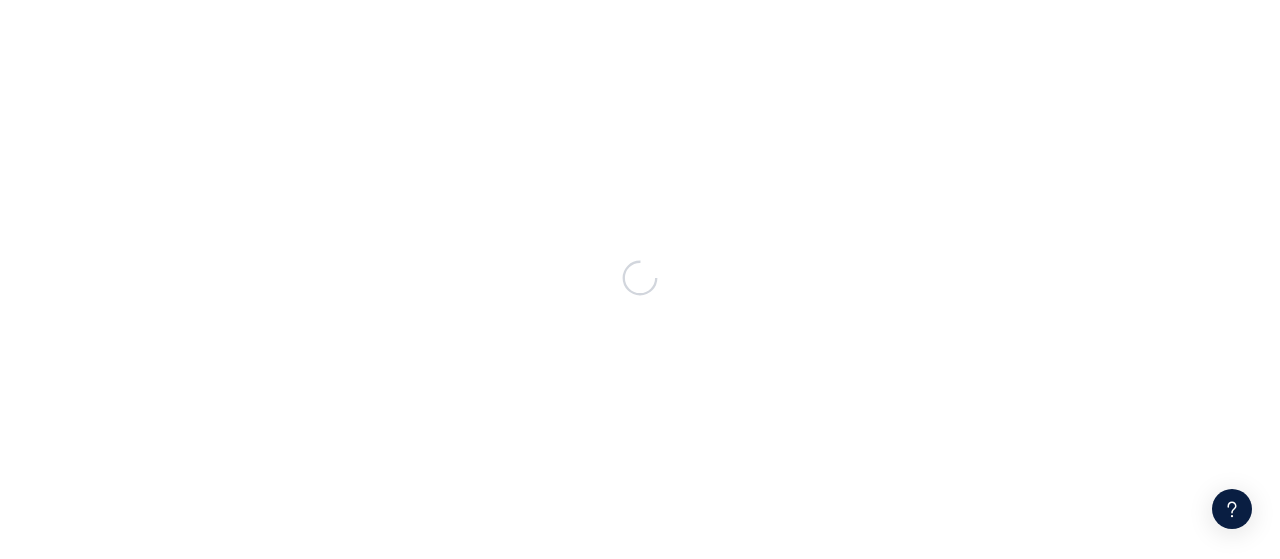 scroll, scrollTop: 0, scrollLeft: 0, axis: both 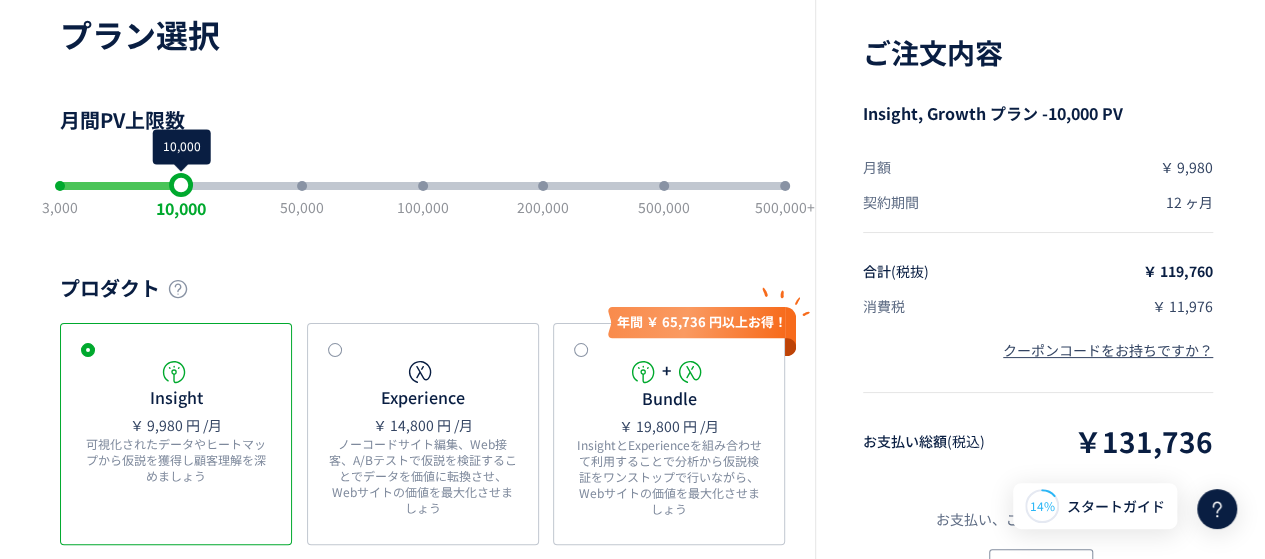 drag, startPoint x: 176, startPoint y: 196, endPoint x: 157, endPoint y: 207, distance: 21.954498 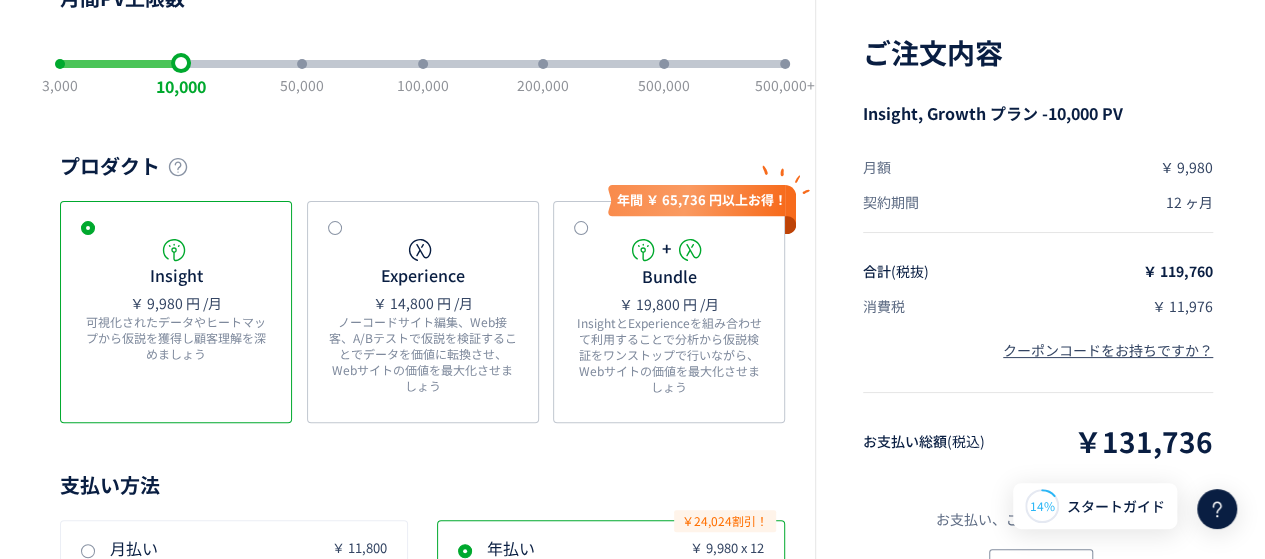 scroll, scrollTop: 300, scrollLeft: 0, axis: vertical 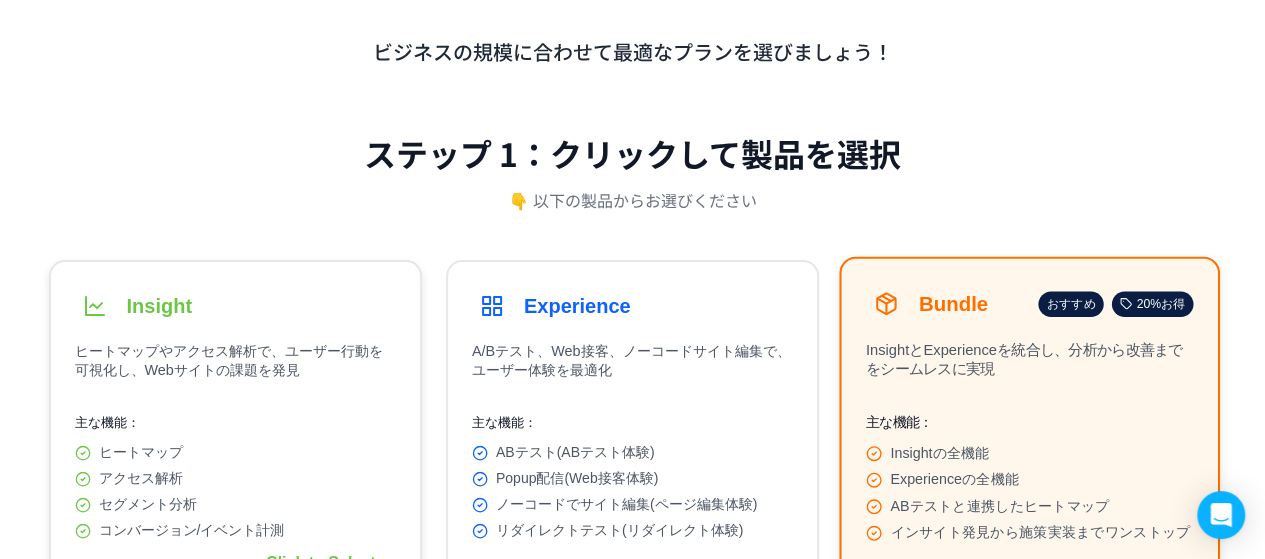 click on "ヒートマップやアクセス解析で、ユーザー行動を可視化し、Webサイトの課題を発見" at bounding box center (235, 366) 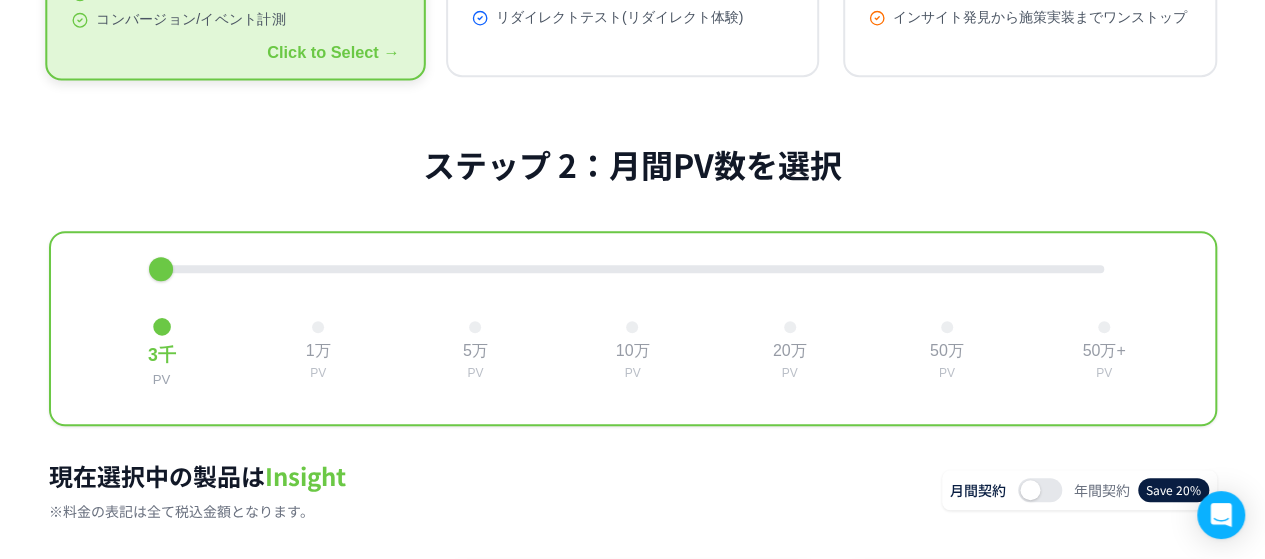 scroll, scrollTop: 654, scrollLeft: 0, axis: vertical 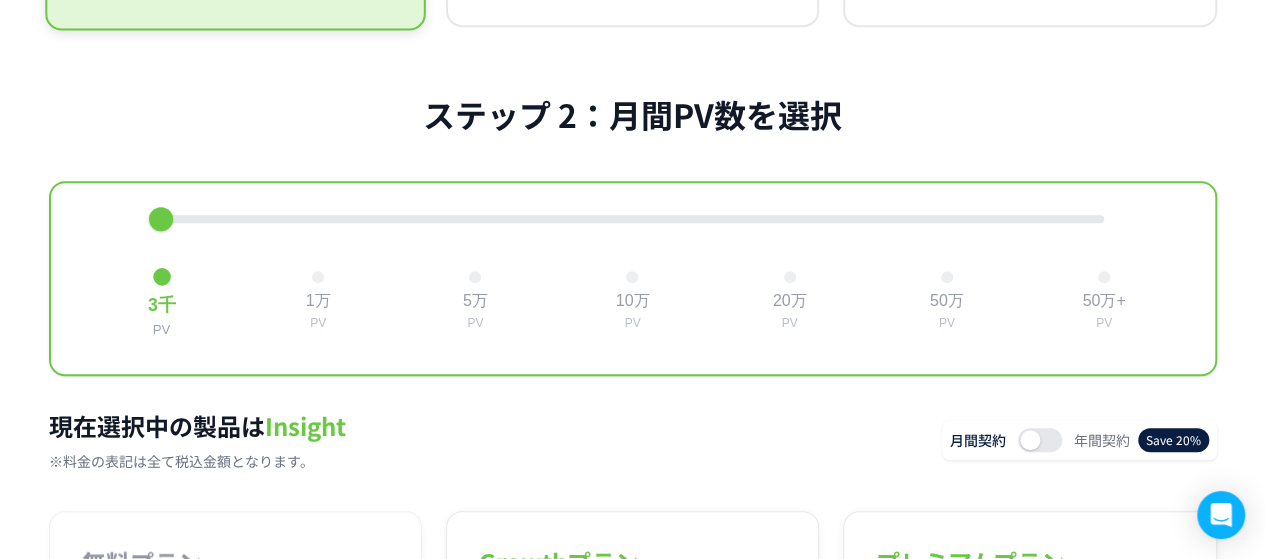 drag, startPoint x: 161, startPoint y: 223, endPoint x: 174, endPoint y: 243, distance: 23.853722 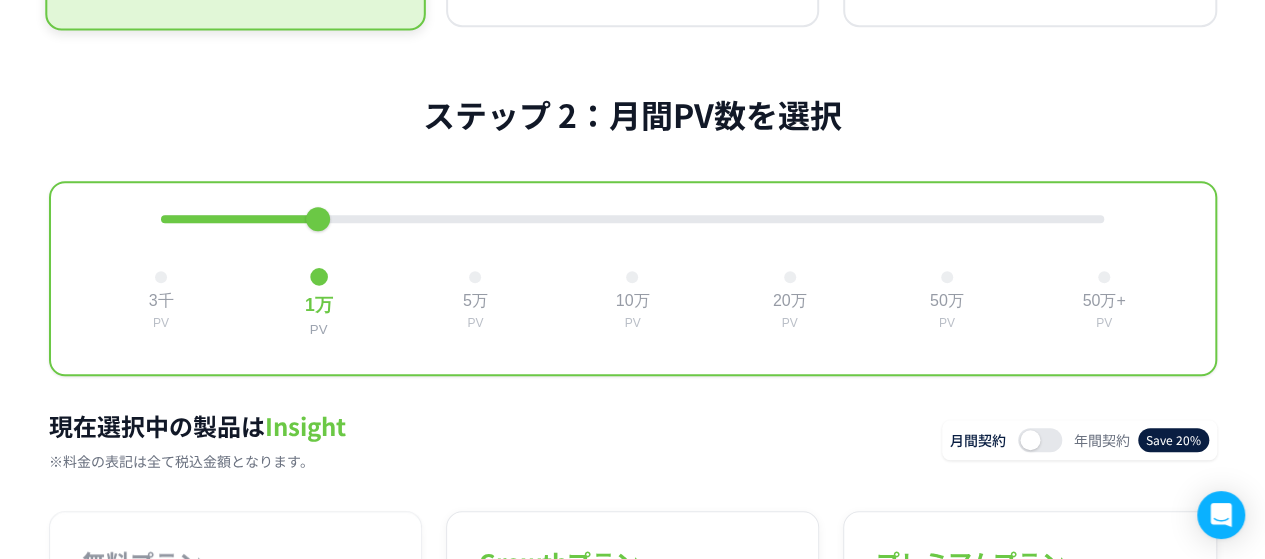 drag, startPoint x: 328, startPoint y: 220, endPoint x: 291, endPoint y: 231, distance: 38.600517 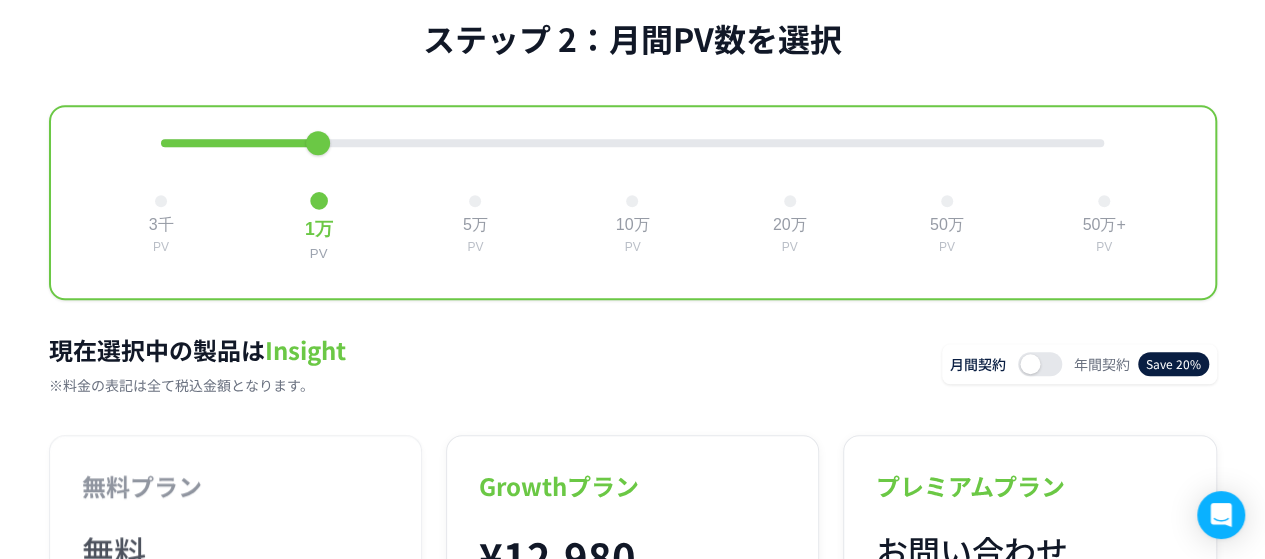 scroll, scrollTop: 454, scrollLeft: 0, axis: vertical 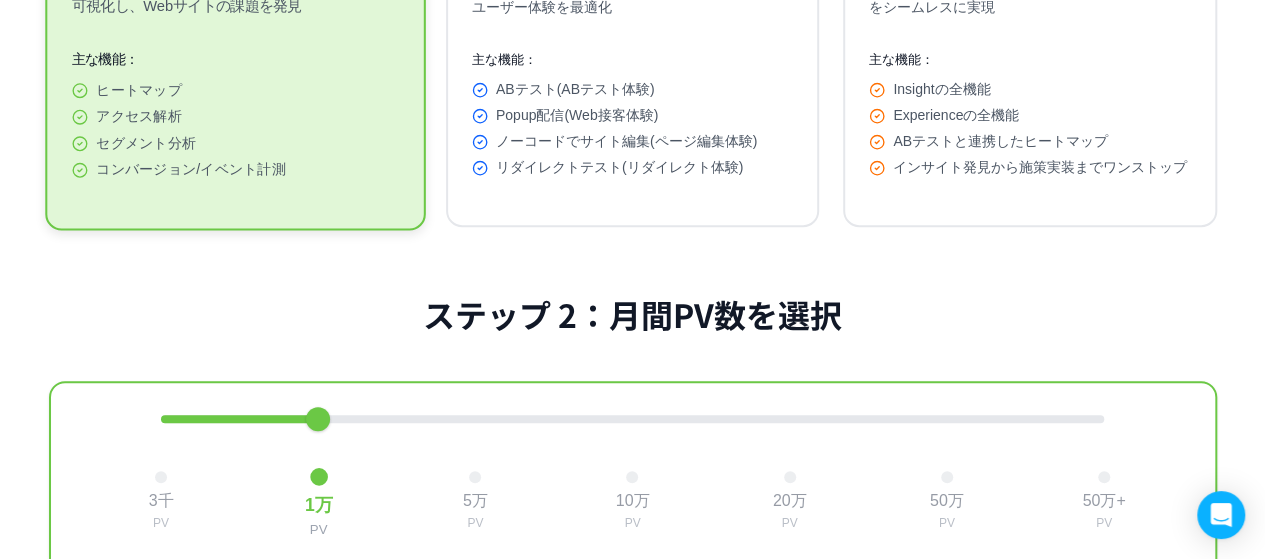 drag, startPoint x: 312, startPoint y: 417, endPoint x: 241, endPoint y: 424, distance: 71.34424 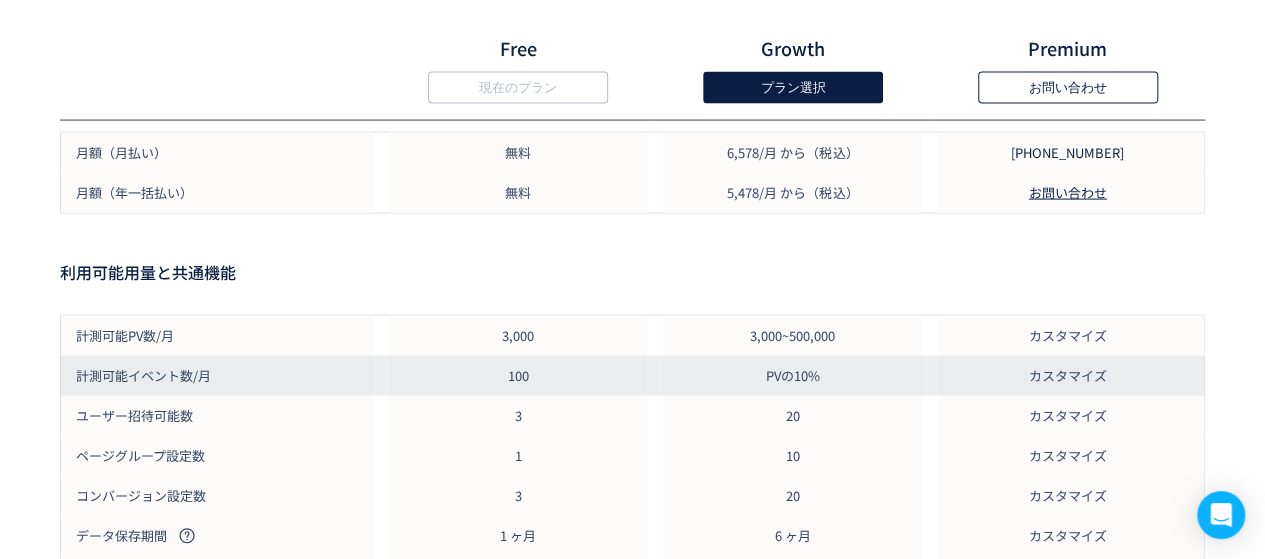 scroll, scrollTop: 2054, scrollLeft: 0, axis: vertical 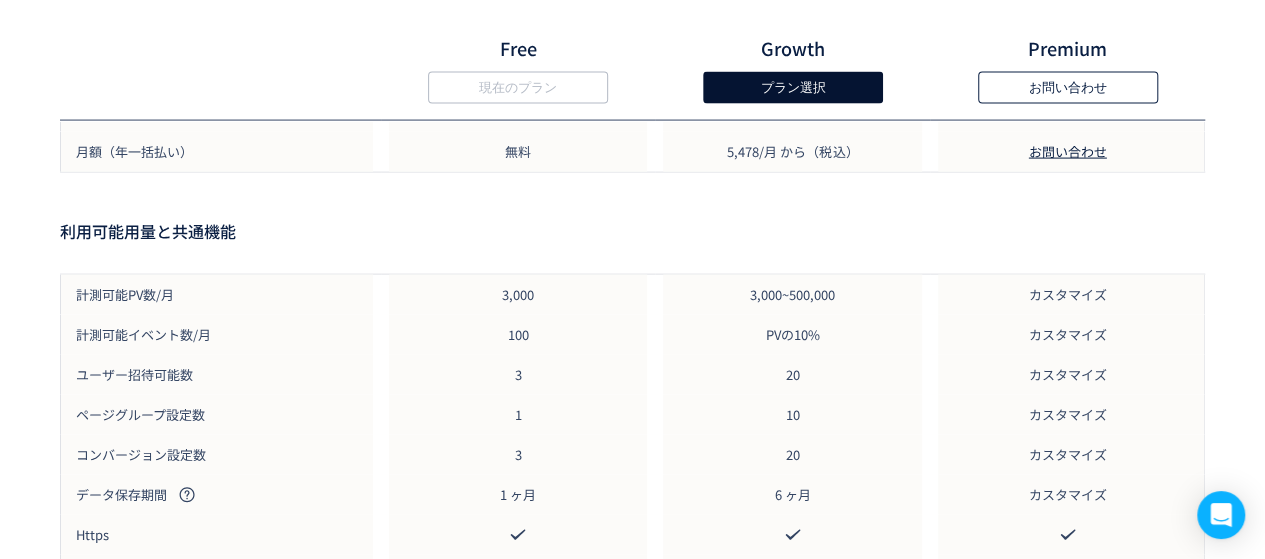 click on "プラン選択" at bounding box center (793, 88) 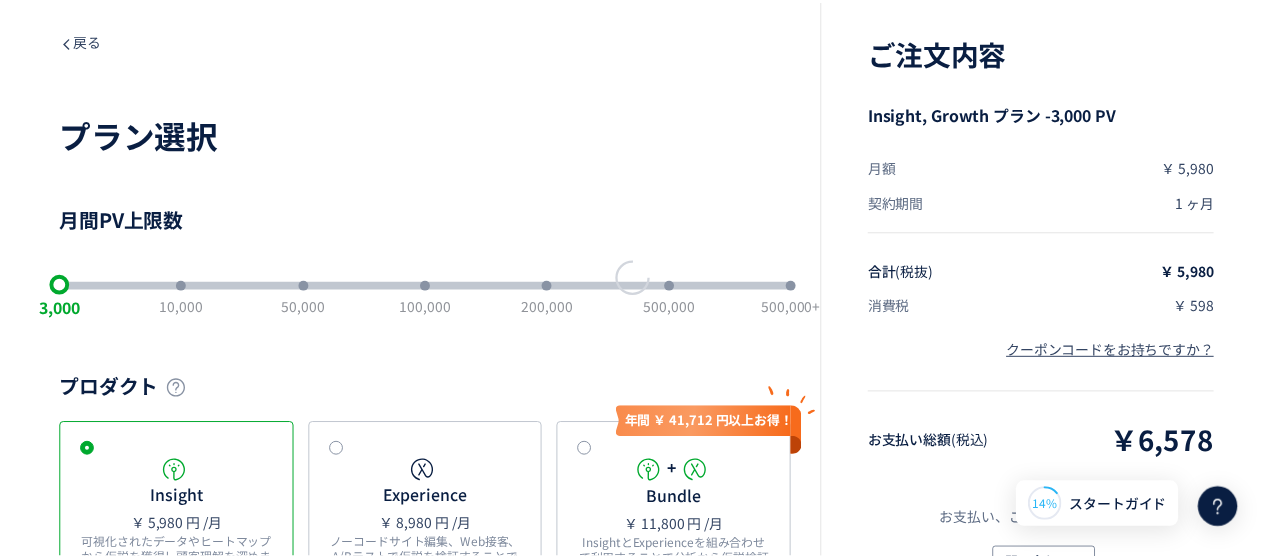 scroll, scrollTop: 0, scrollLeft: 0, axis: both 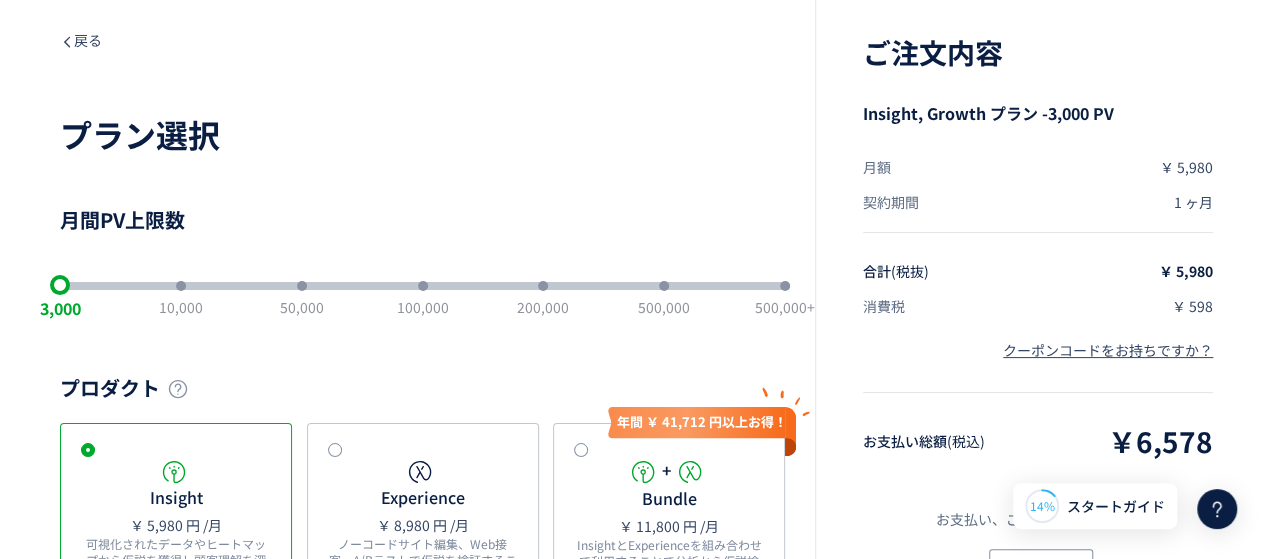 click on "3,000 10,000 50,000 100,000 200,000 500,000 500,000+" at bounding box center (422, 286) 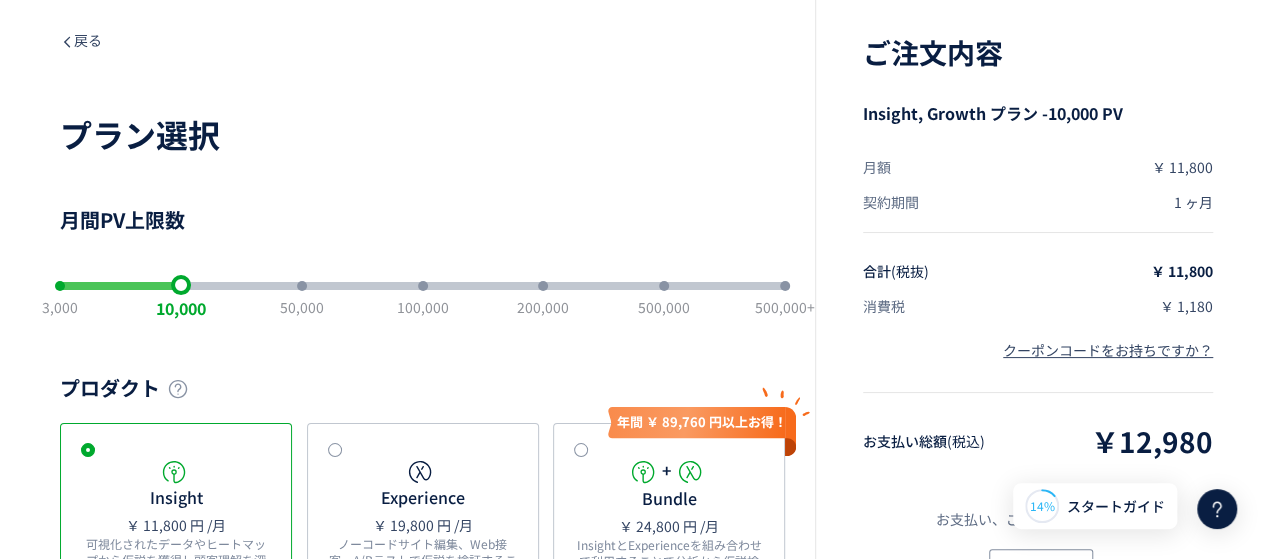 click on "戻る プラン選択 月間PV上限数 3,000 10,000 50,000 100,000 200,000 500,000 500,000+ プロダクト Insight ￥ 11,800 円 /月 可視化されたデータやヒートマップから仮説を獲得し顧客理解を深めましょう Experience ￥ 19,800 円 /月 ノーコードサイト編集、Web接客、A/Bテストで仮説を検証することでデータを価値に転換させ、Webサイトの価値を最大化させましょう + Bundle ￥ 24,800 円 /月 InsightとExperienceを組み合わせて利用することで分析から仮説検証をワンストップで行いながら、Webサイトの価値を最大化させましょう 年間 ￥ 89,760 円以上お得！  支払い方法 月払い ￥ 11,800 年払い ￥ 9,980 x 12  ￥24,024割引！ 決済方法 カード番号  有効期限(月/年) セキュリティコード  契約解除されるまでは自動更新となりますのでご注意ください。料金の返金は致しかねますので、ご了承ください。" at bounding box center (632, 697) 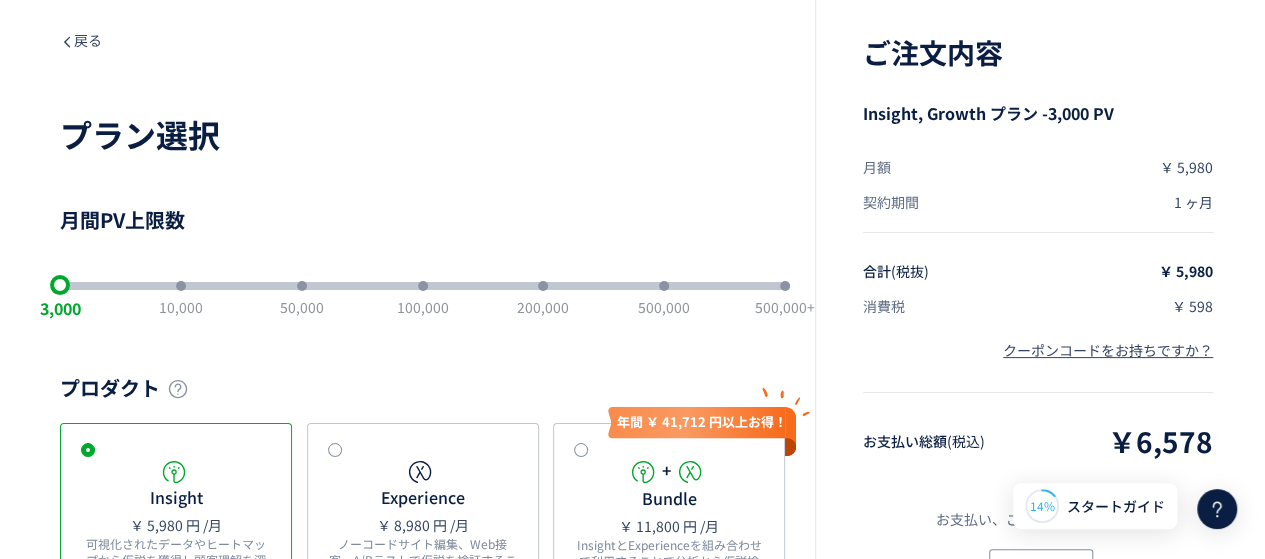 click 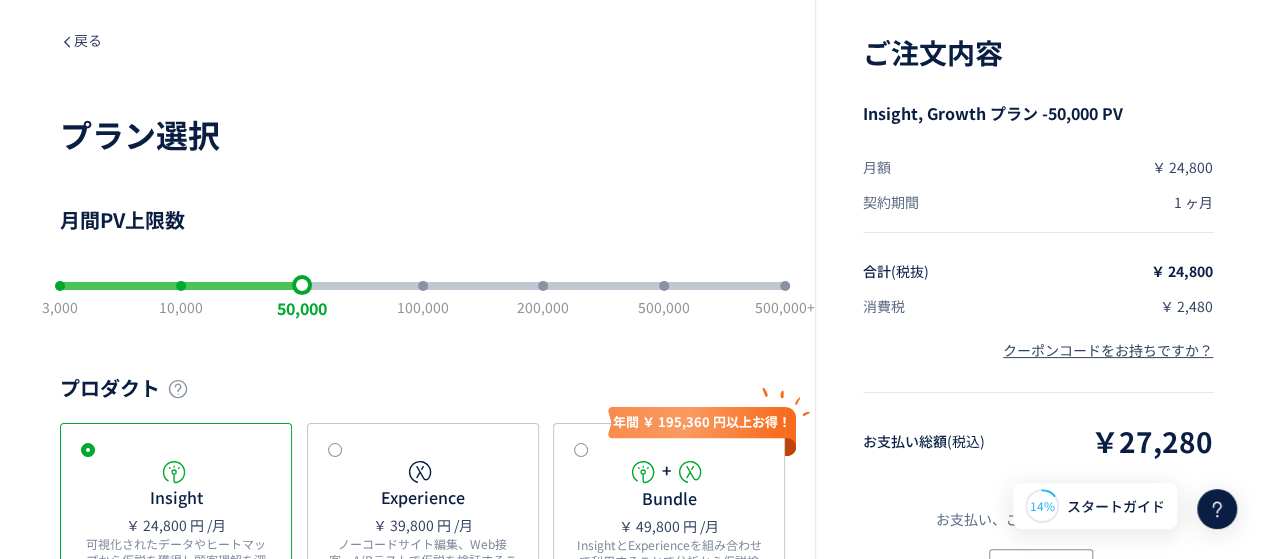 click 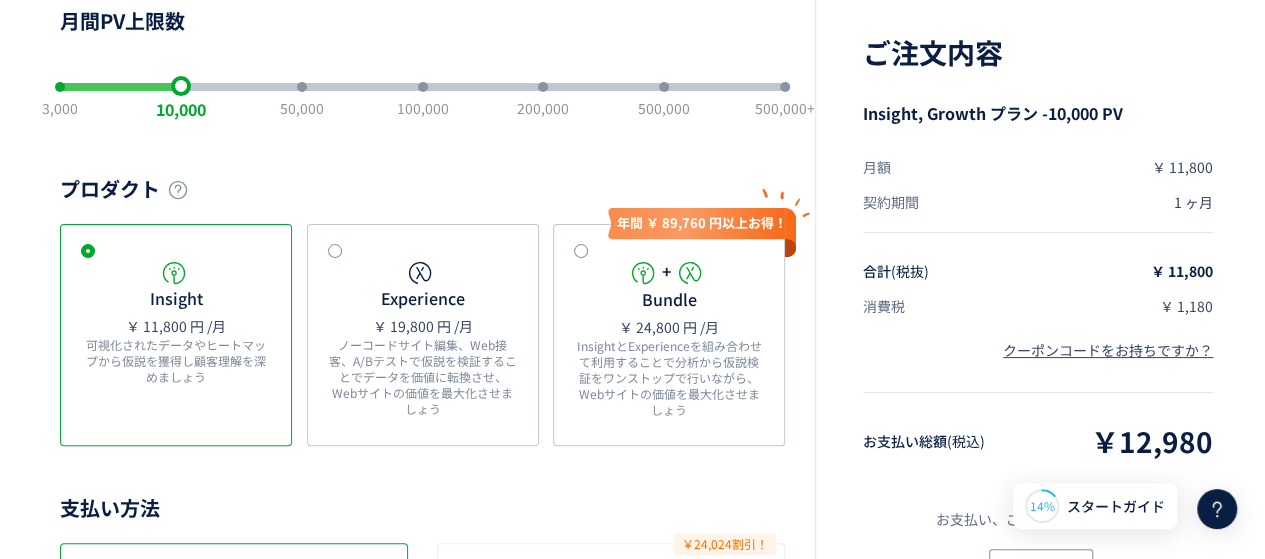 scroll, scrollTop: 200, scrollLeft: 0, axis: vertical 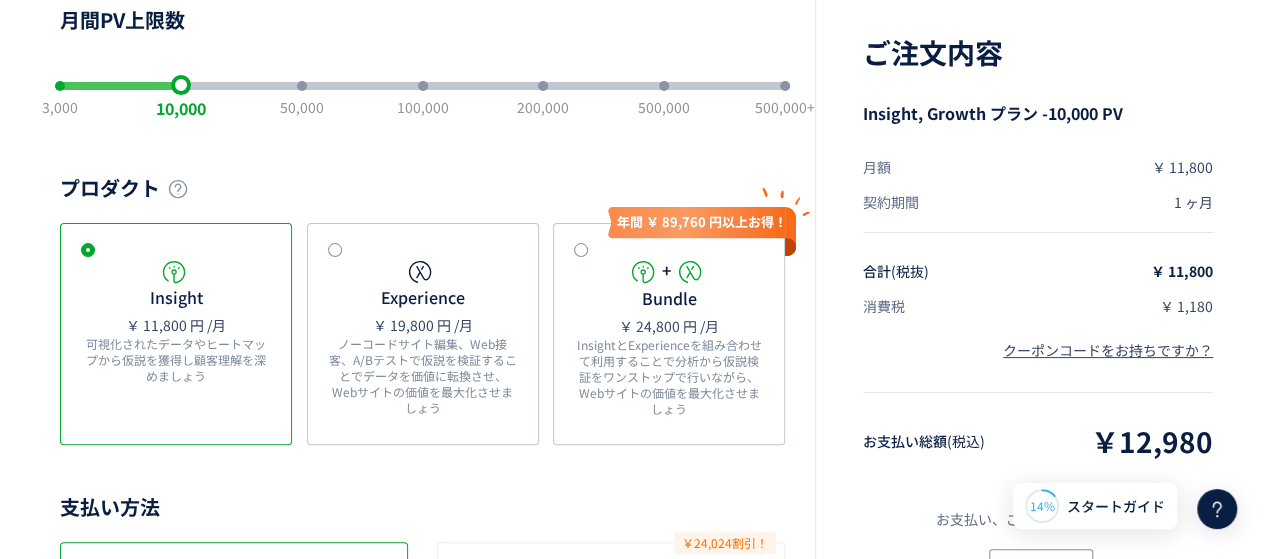 click 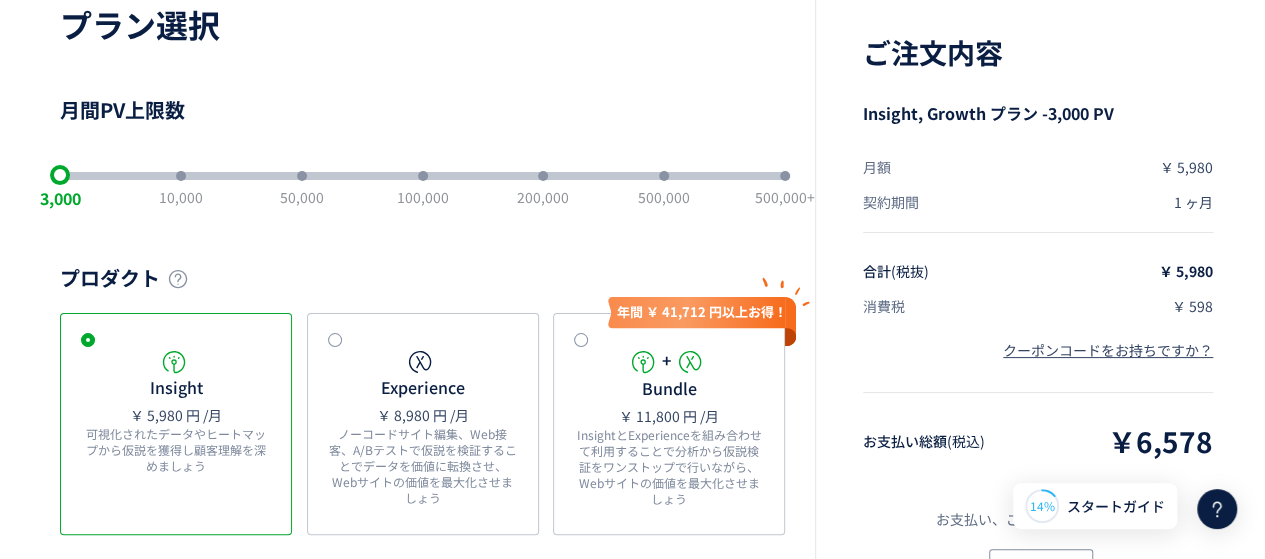 scroll, scrollTop: 0, scrollLeft: 0, axis: both 